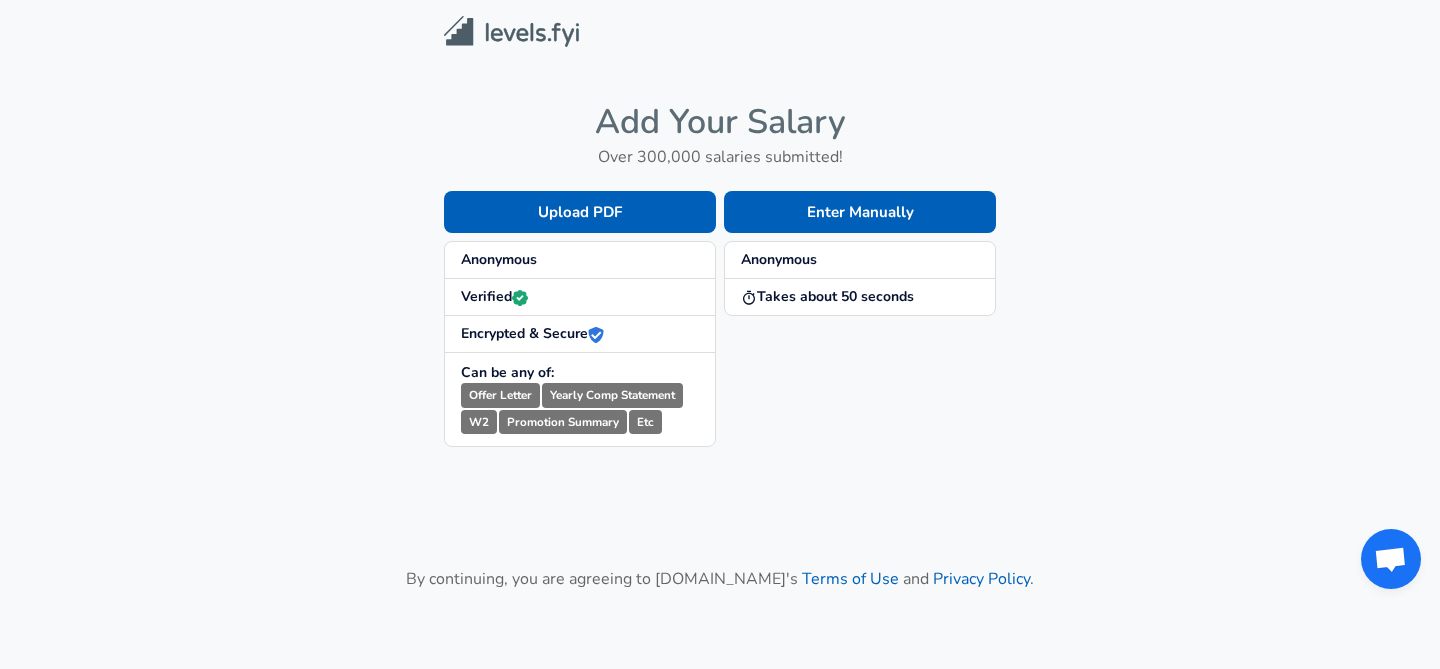 scroll, scrollTop: 0, scrollLeft: 0, axis: both 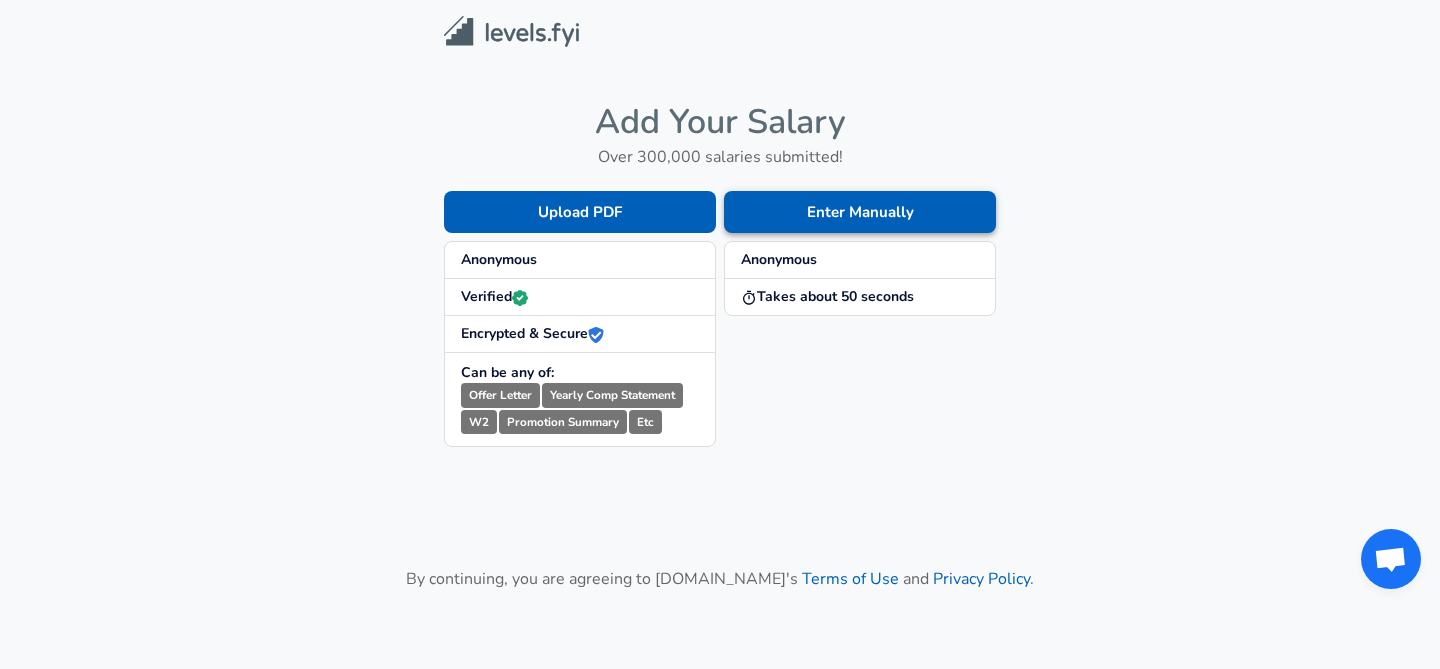 click on "Enter Manually" at bounding box center (860, 212) 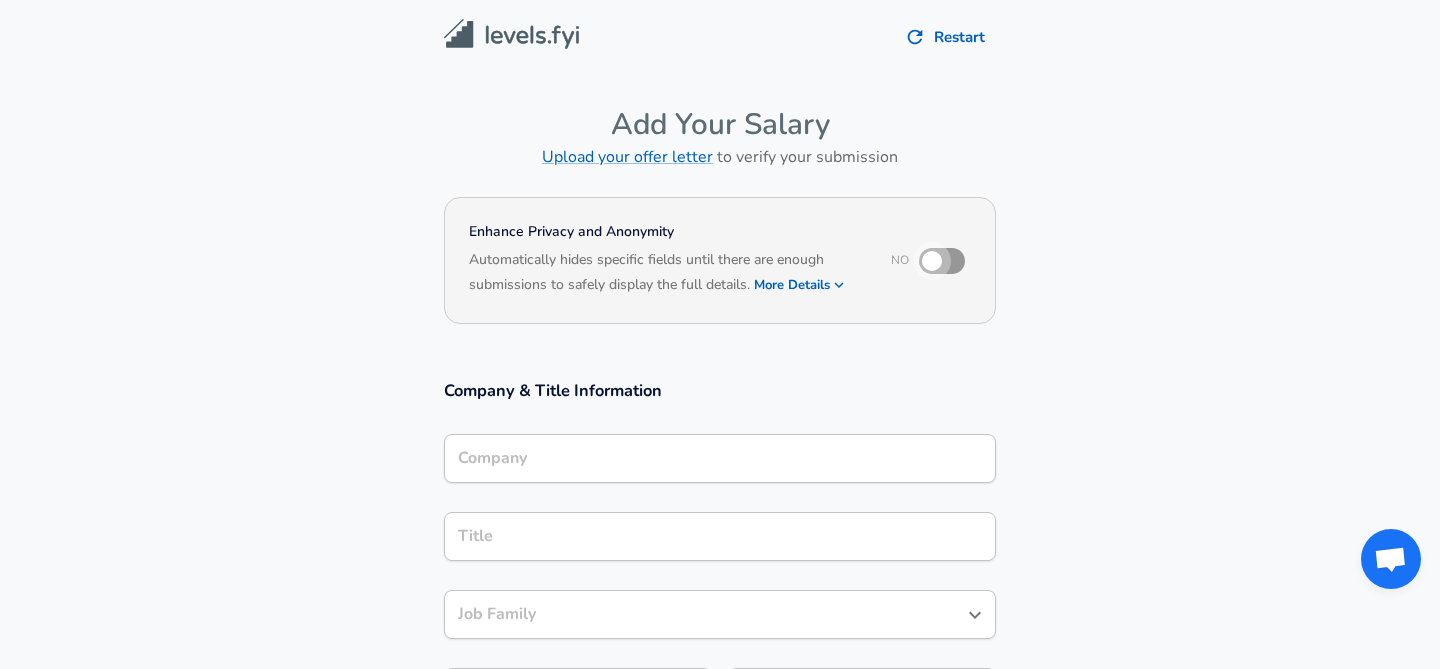 click at bounding box center [932, 261] 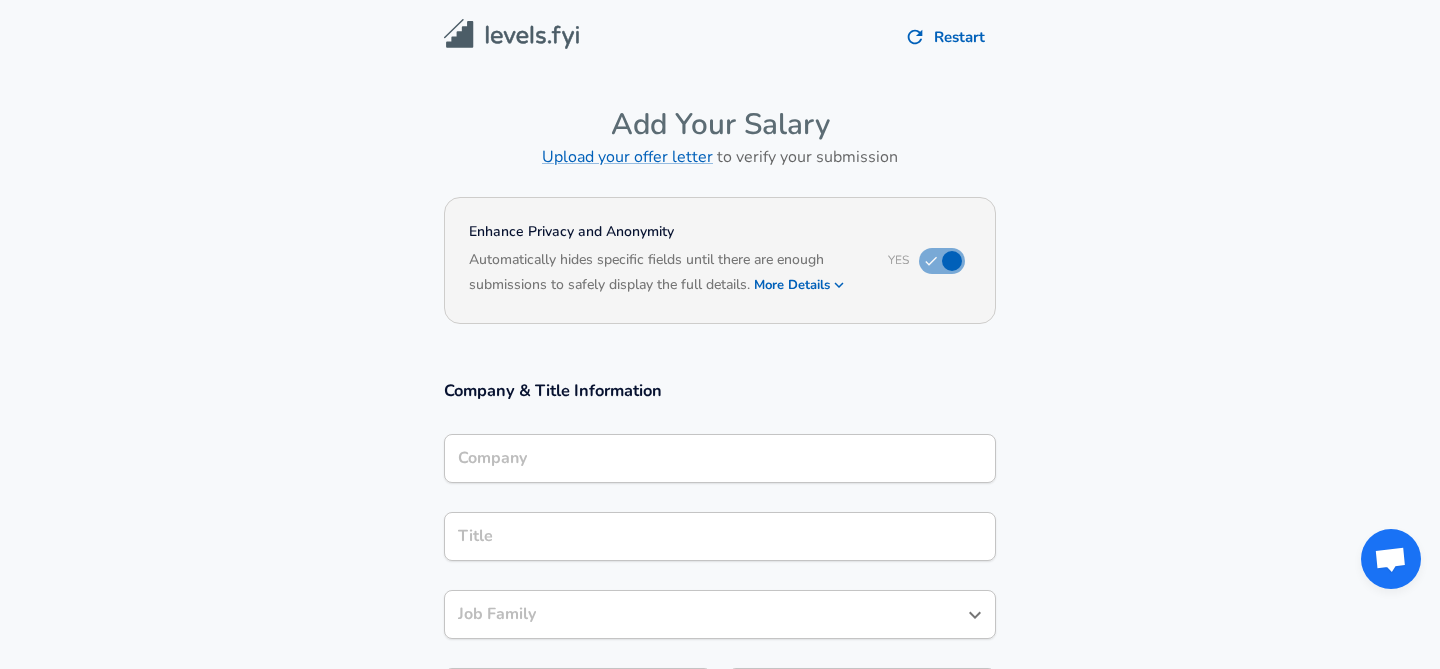 click on "Company" at bounding box center (720, 458) 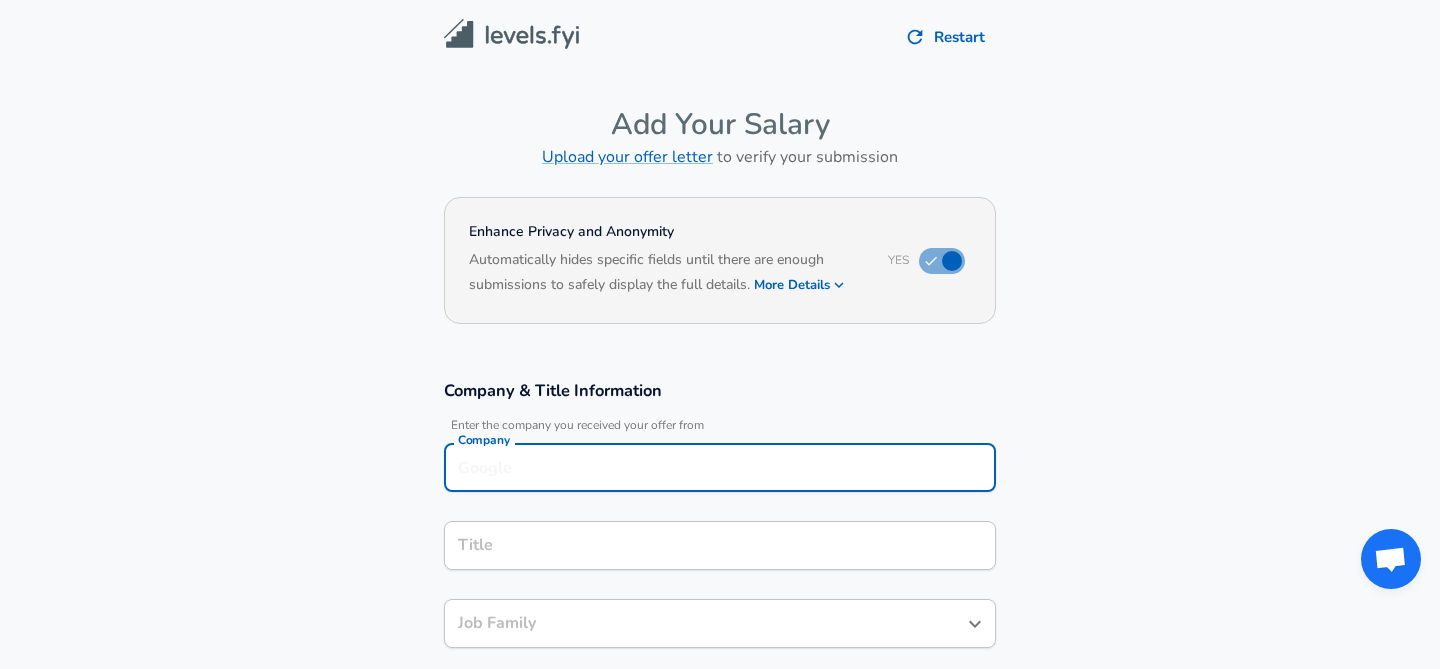 scroll, scrollTop: 20, scrollLeft: 0, axis: vertical 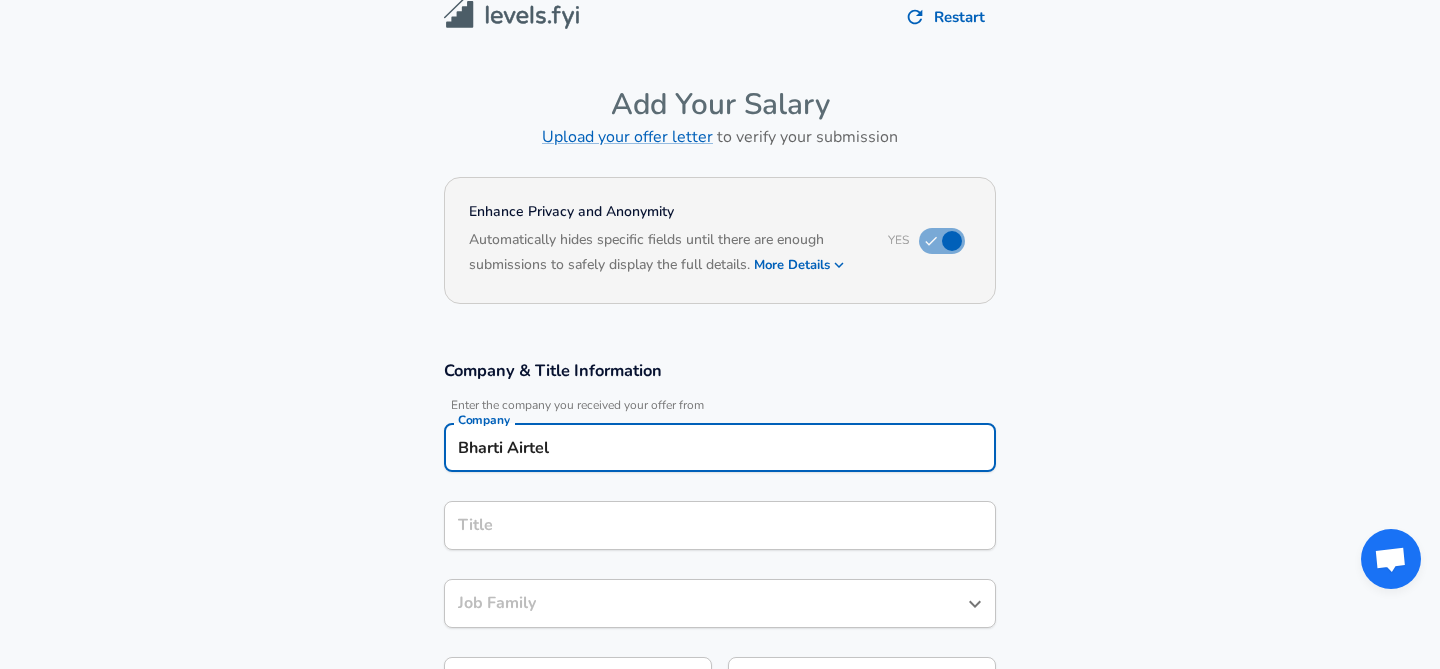 type on "Bharti Airtel" 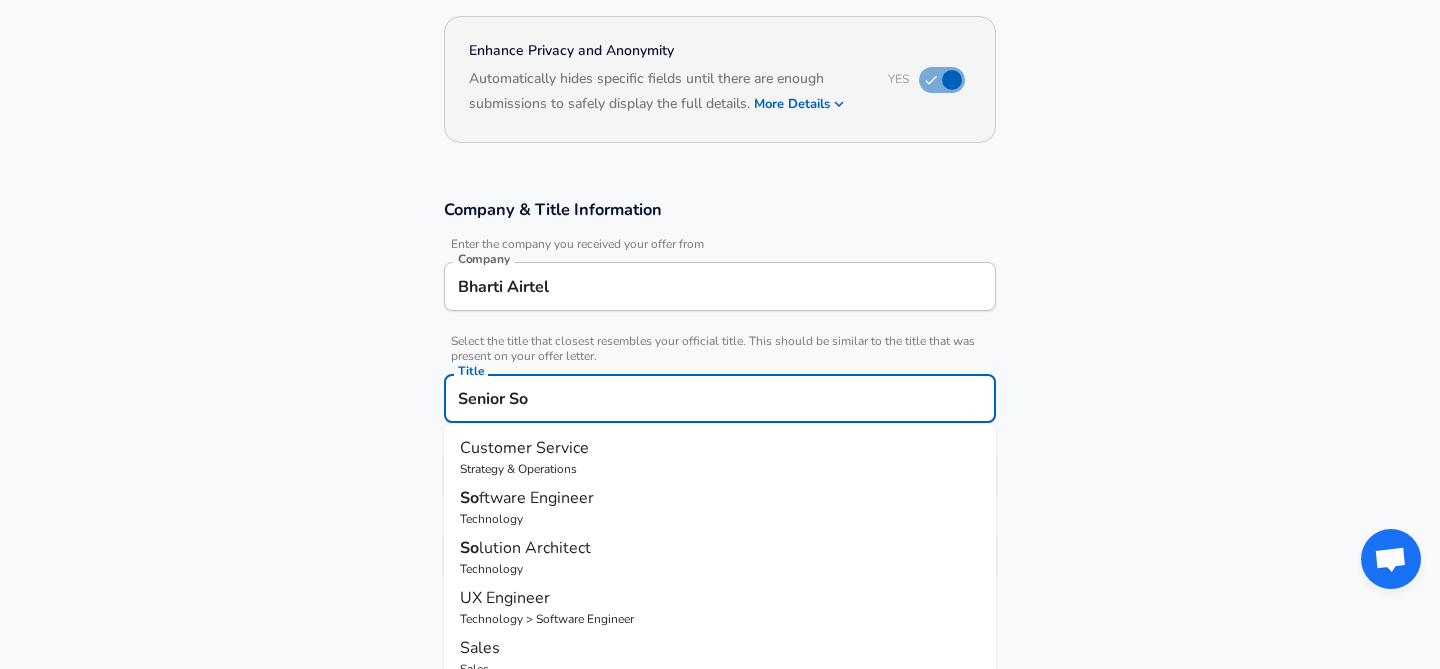 scroll, scrollTop: 183, scrollLeft: 0, axis: vertical 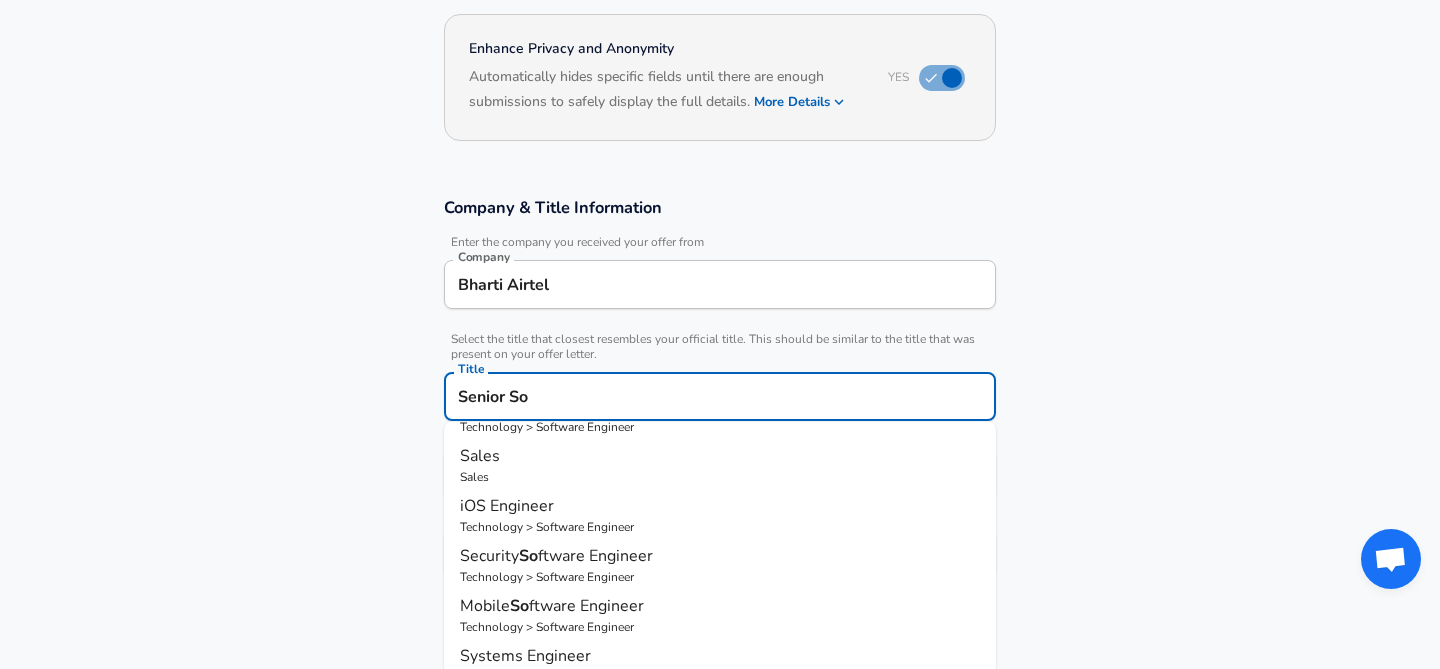 click on "Security" at bounding box center [489, 556] 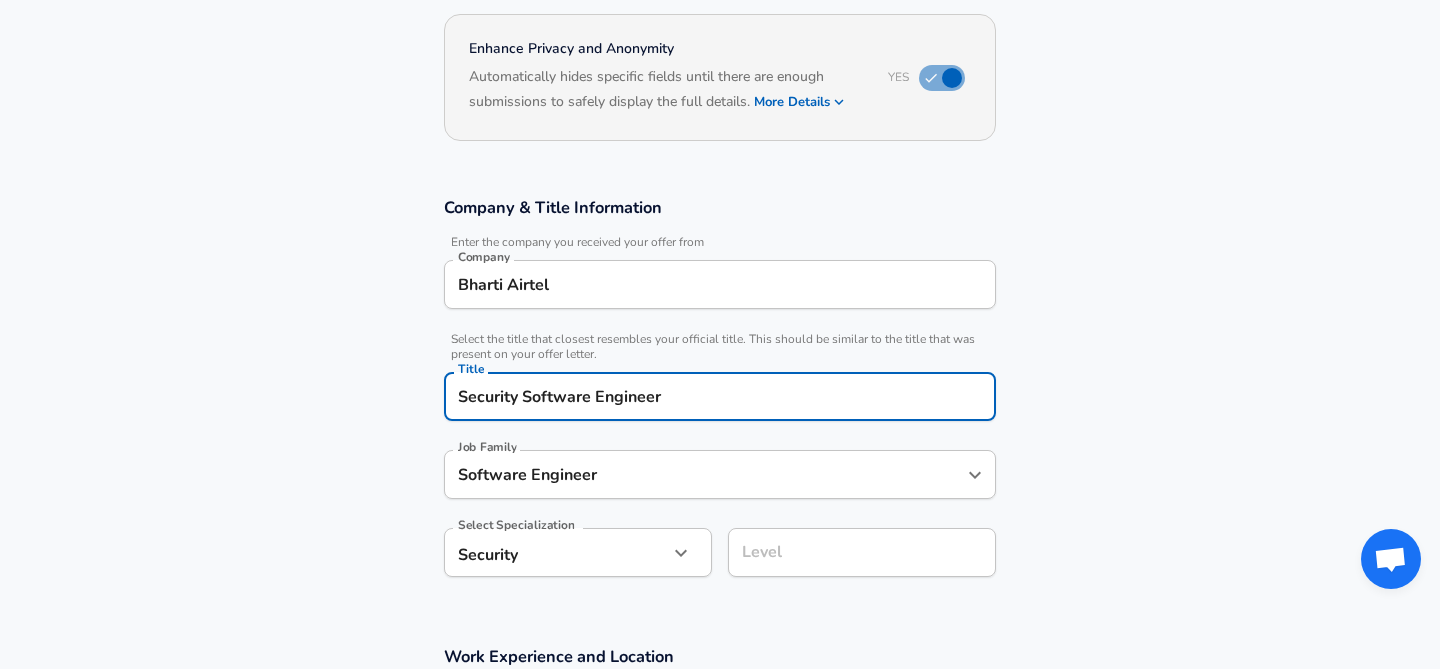 type on "Security Software Engineer" 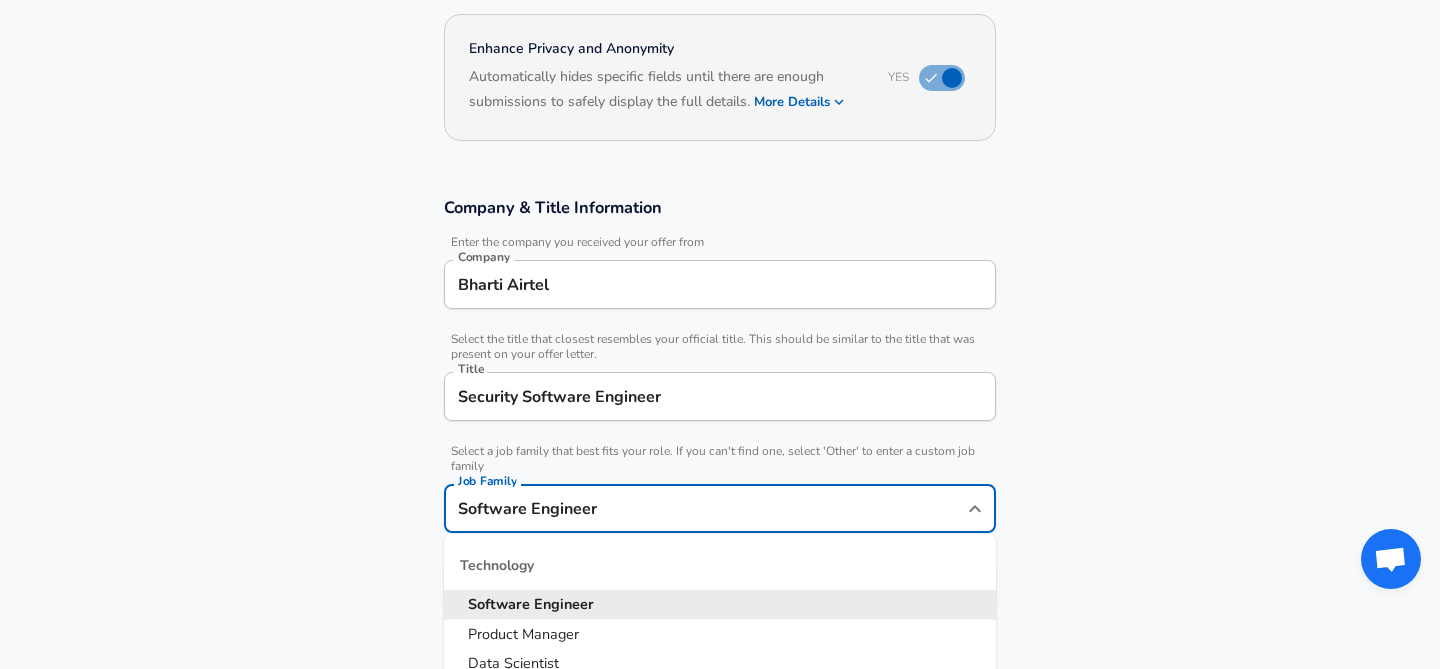 scroll, scrollTop: 223, scrollLeft: 0, axis: vertical 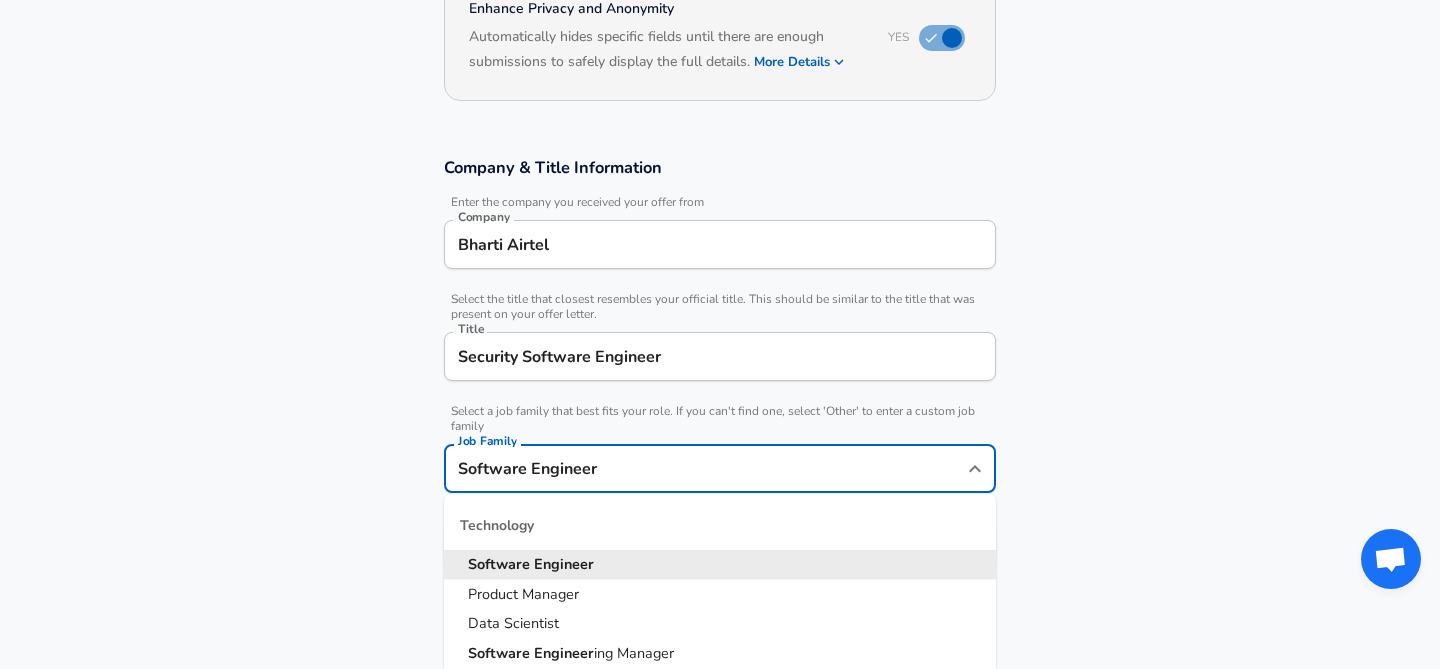click on "Company & Title Information   Enter the company you received your offer from Company Bharti Airtel Company   Select the title that closest resembles your official title. This should be similar to the title that was present on your offer letter. Title Security Software Engineer Title   Select a job family that best fits your role. If you can't find one, select 'Other' to enter a custom job family Job Family Software Engineer Job Family Technology Software     Engineer Product Manager Data Scientist Software     Engineer ing Manager Technical Program Manager Solution Architect Program Manager Project Manager Data Science Manager Technical Writer Engineering Biomedical  Engineer Civil  Engineer Hardware  Engineer Mechanical  Engineer Geological  Engineer Electrical  Engineer Controls  Engineer Chemical  Engineer Aerospace  Engineer Materials  Engineer Optical  Engineer MEP  Engineer Prompt  Engineer Business Management Consultant Business Development Sales Sales Legal Legal Sales Sales  Engineer Legal Sales" at bounding box center (720, 374) 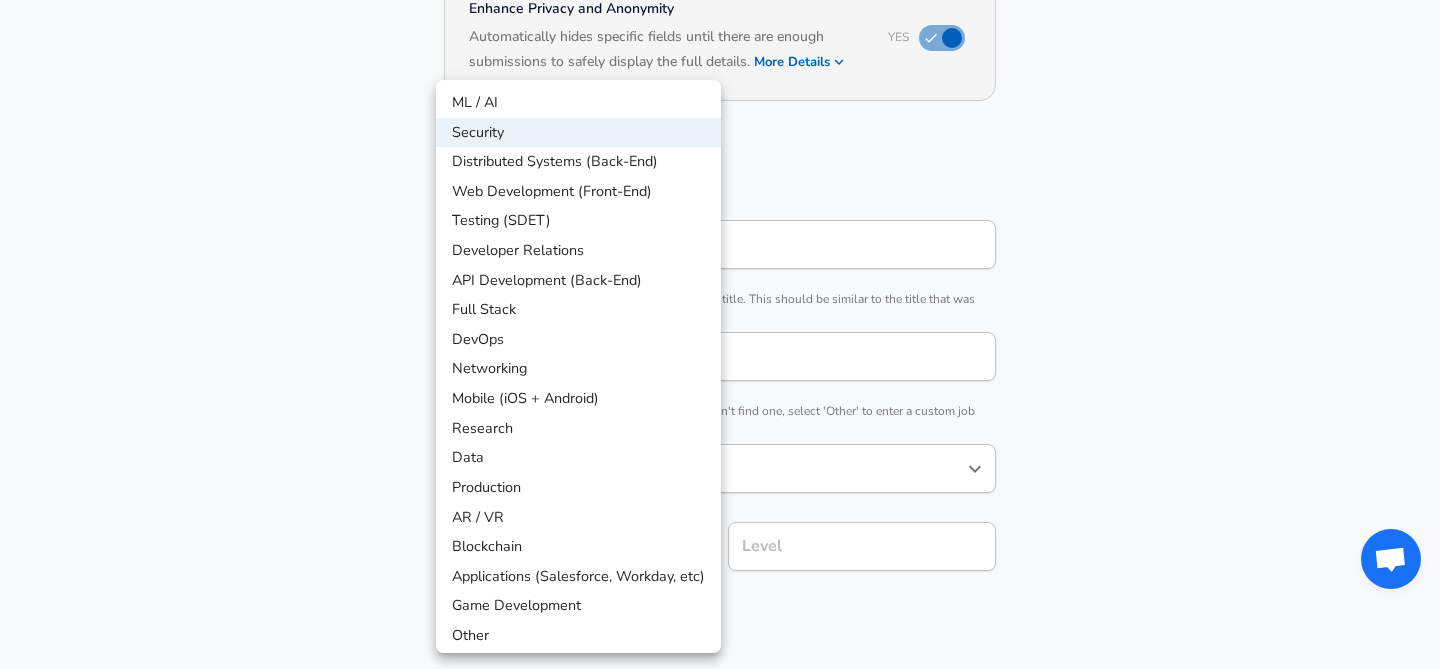 click on "Restart Add Your Salary Upload your offer letter   to verify your submission Enhance Privacy and Anonymity Yes Automatically hides specific fields until there are enough submissions to safely display the full details.   More Details Based on your submission and the data points that we have already collected, we will automatically hide and anonymize specific fields if there aren't enough data points to remain sufficiently anonymous. Company & Title Information   Enter the company you received your offer from Company Bharti Airtel Company   Select the title that closest resembles your official title. This should be similar to the title that was present on your offer letter. Title Security Software Engineer Title   Select a job family that best fits your role. If you can't find one, select 'Other' to enter a custom job family Job Family Software Engineer Job Family   Select a Specialization that best fits your role. If you can't find one, select 'Other' to enter a custom specialization Select Specialization" at bounding box center [720, 111] 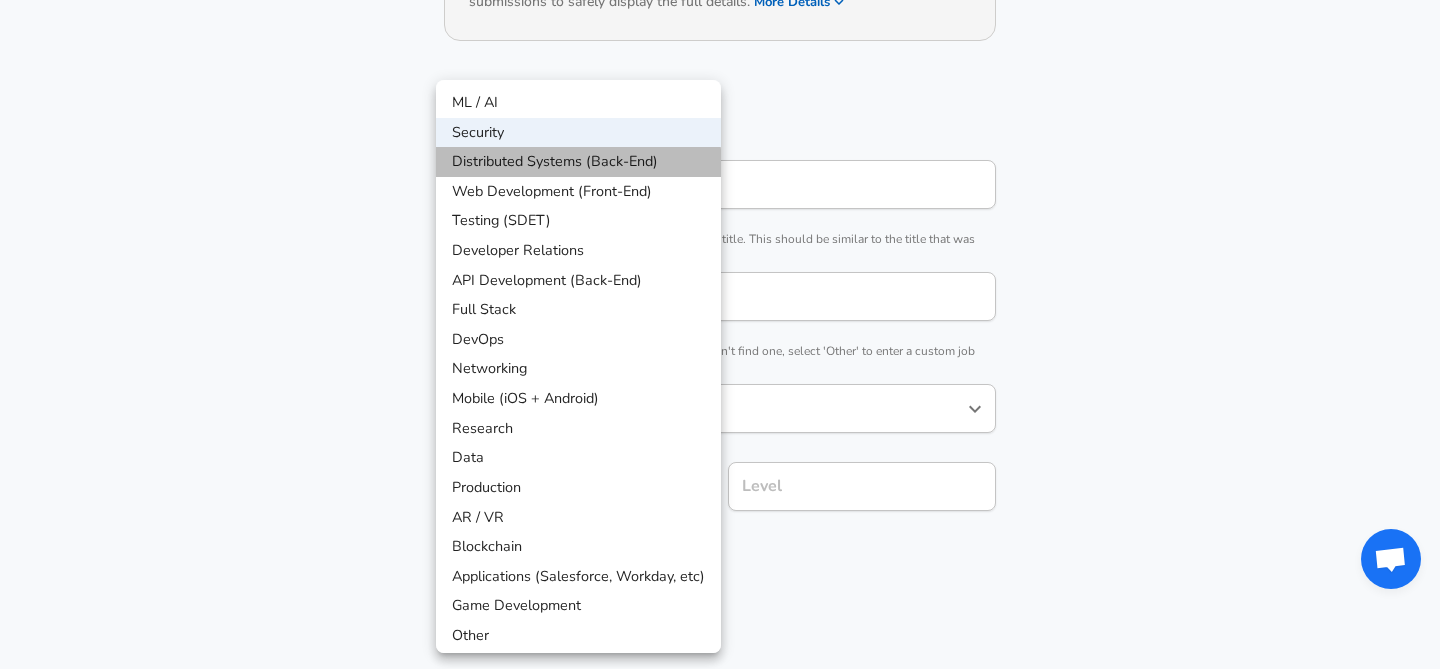 click on "Distributed Systems (Back-End)" at bounding box center [578, 162] 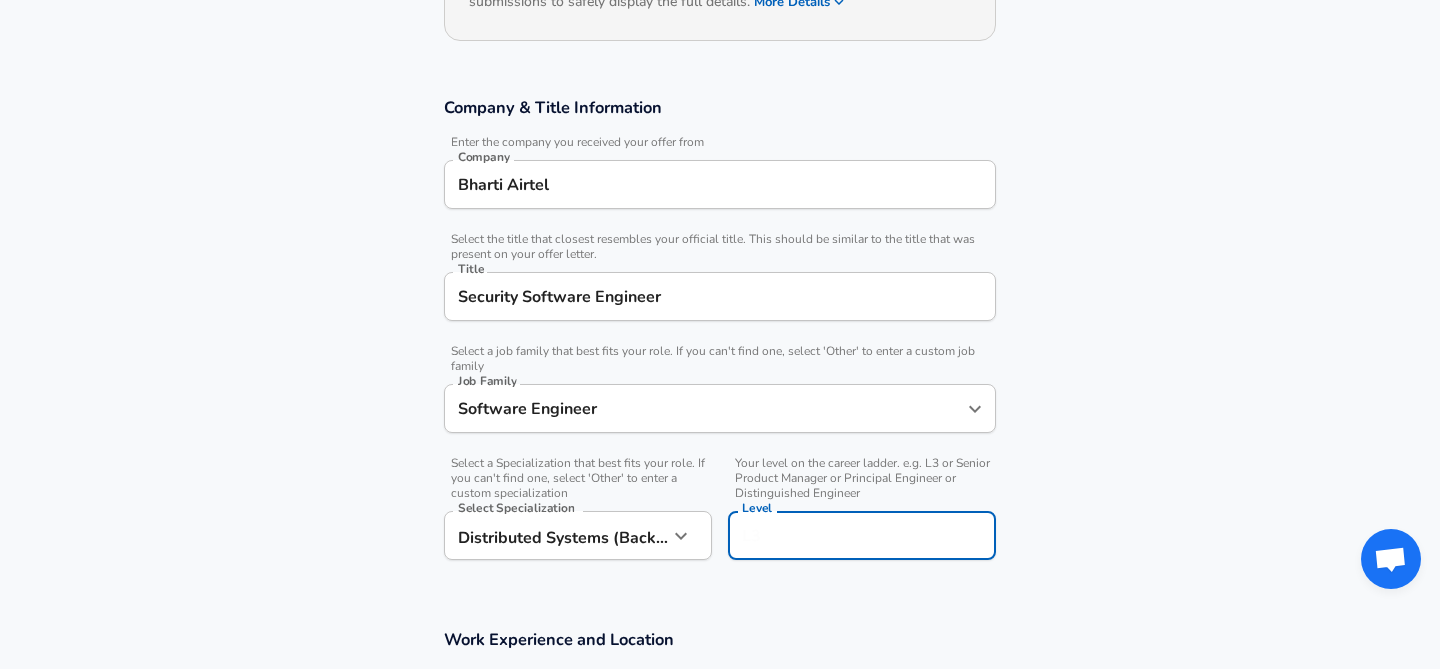 scroll, scrollTop: 323, scrollLeft: 0, axis: vertical 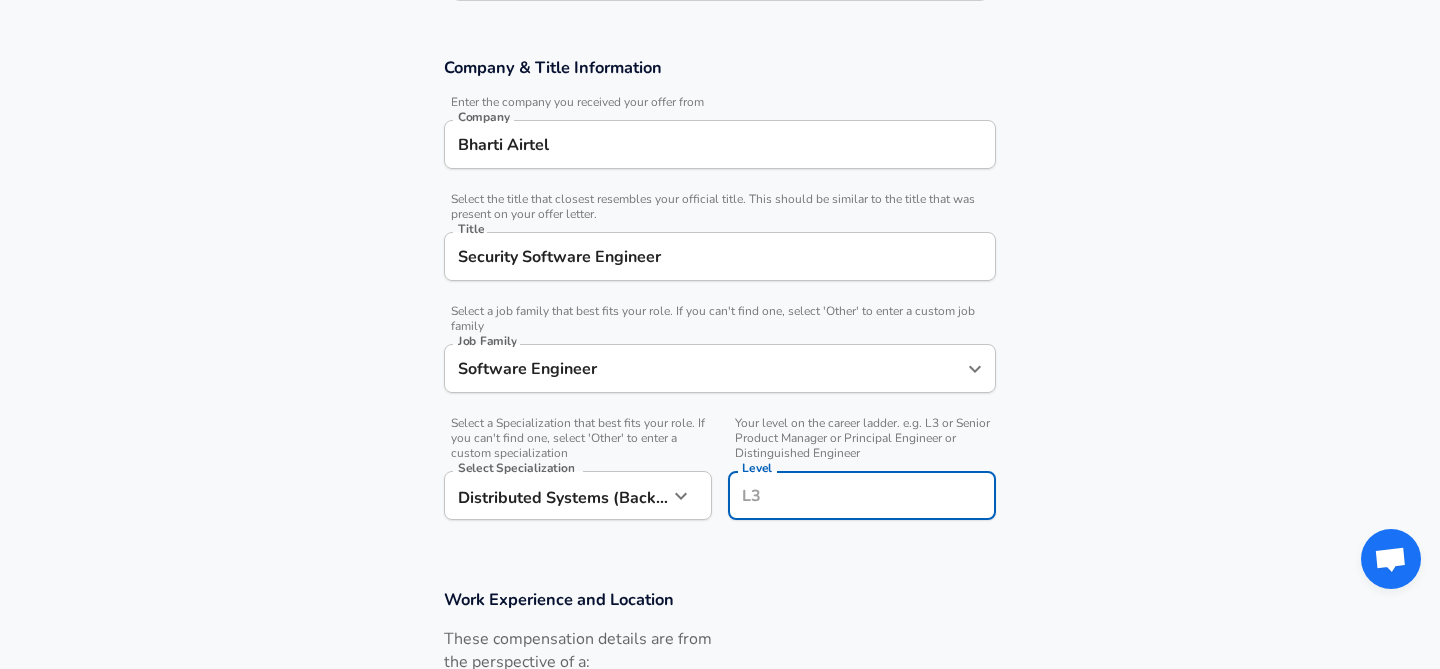 click on "Level" at bounding box center (862, 495) 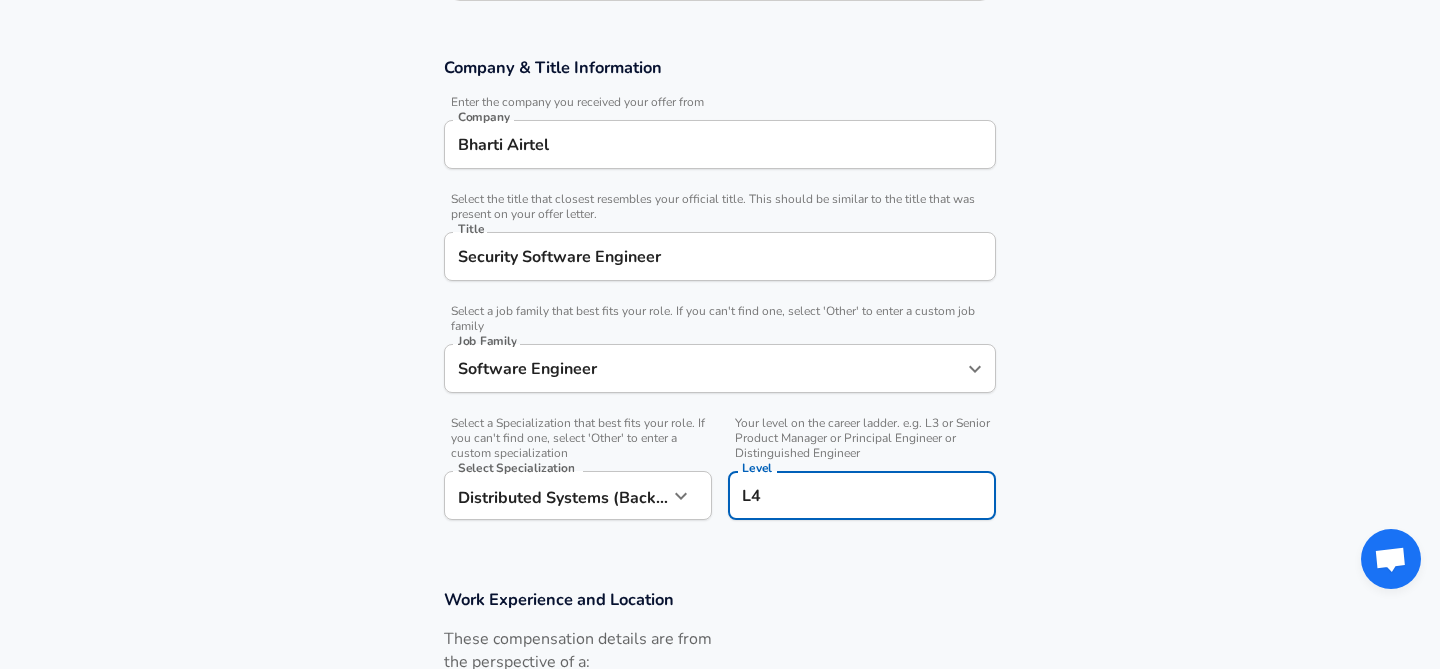 type on "L4" 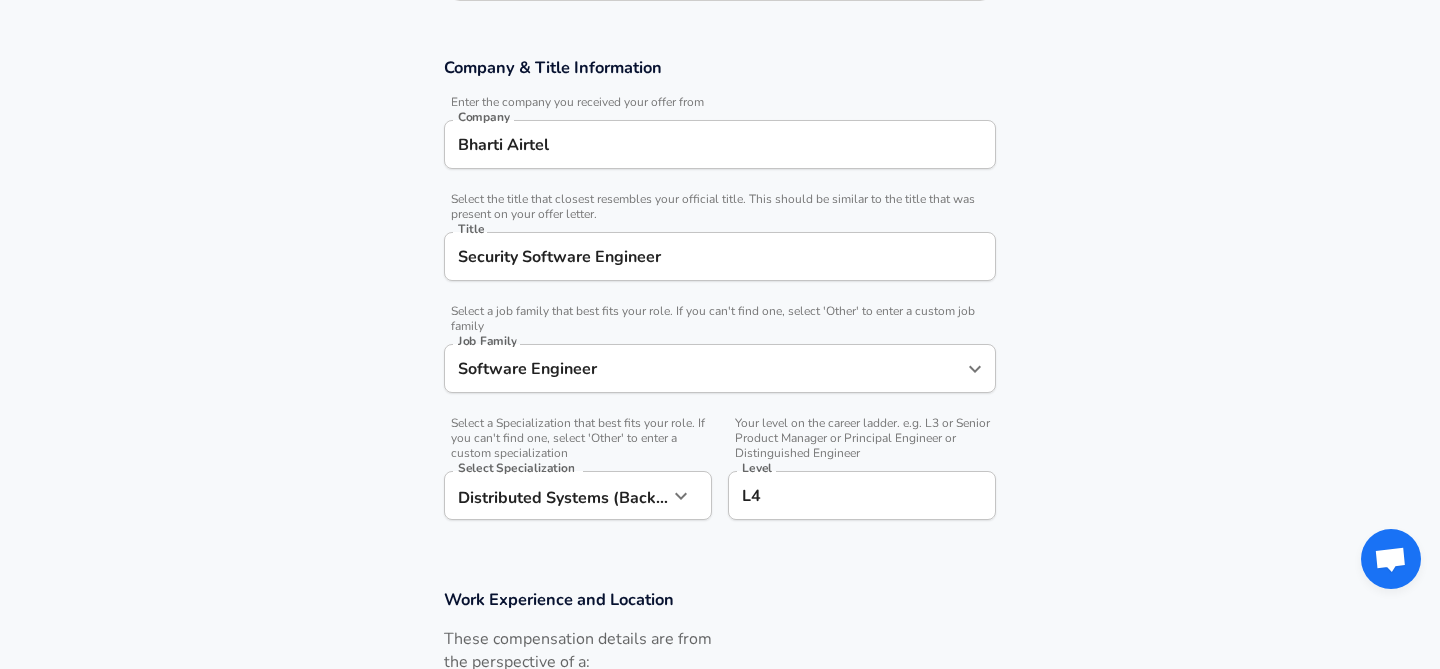 click on "Company & Title Information   Enter the company you received your offer from Company Bharti Airtel Company   Select the title that closest resembles your official title. This should be similar to the title that was present on your offer letter. Title Security Software Engineer Title   Select a job family that best fits your role. If you can't find one, select 'Other' to enter a custom job family Job Family Software Engineer Job Family   Select a Specialization that best fits your role. If you can't find one, select 'Other' to enter a custom specialization Select Specialization Distributed Systems (Back-End) Distributed Systems (Back-End) Select Specialization   Your level on the career ladder. e.g. L3 or Senior Product Manager or Principal Engineer or Distinguished Engineer Level L4 Level" at bounding box center (720, 299) 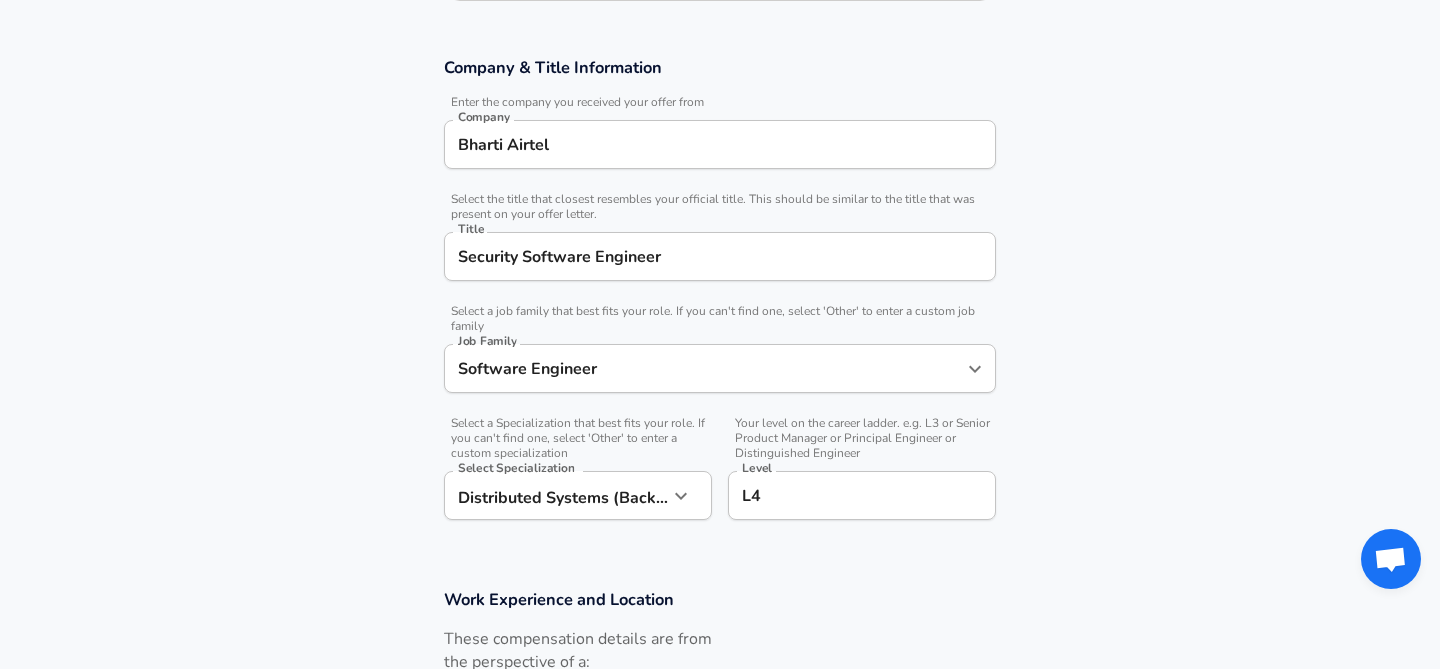 click on "L4" at bounding box center [862, 495] 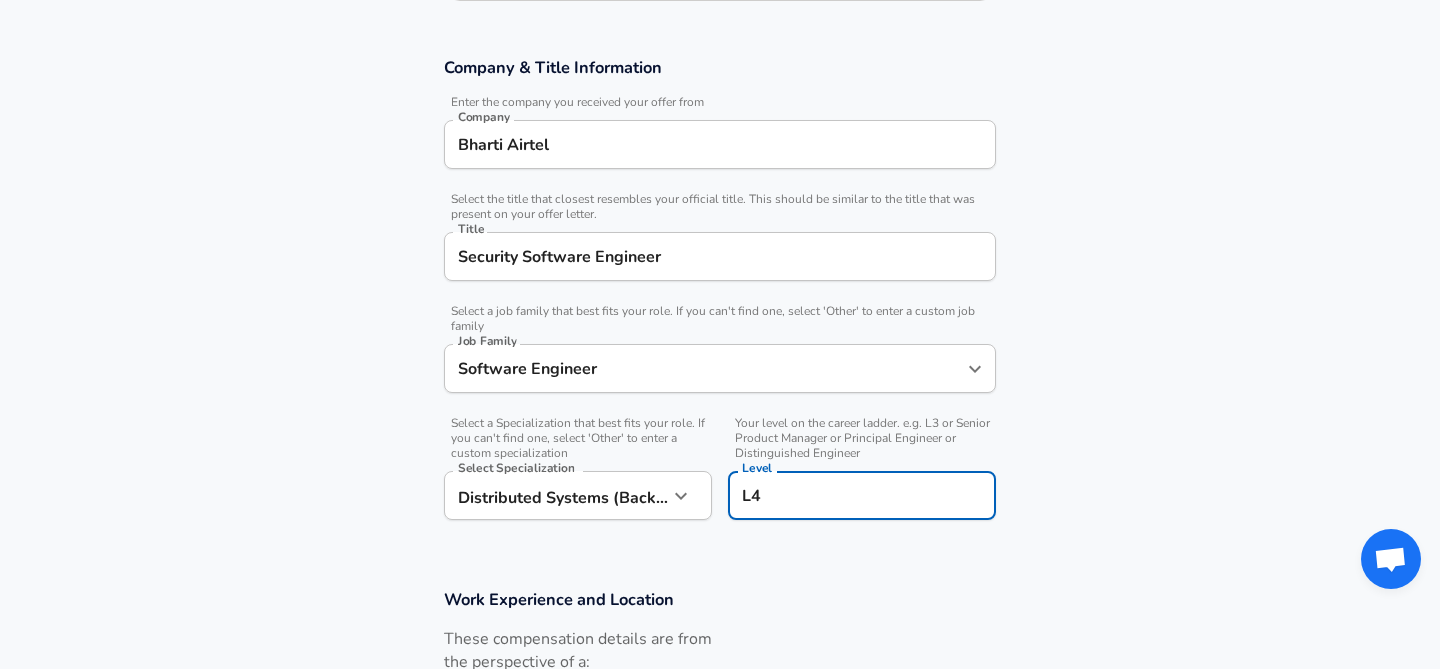 click on "L4" at bounding box center [862, 495] 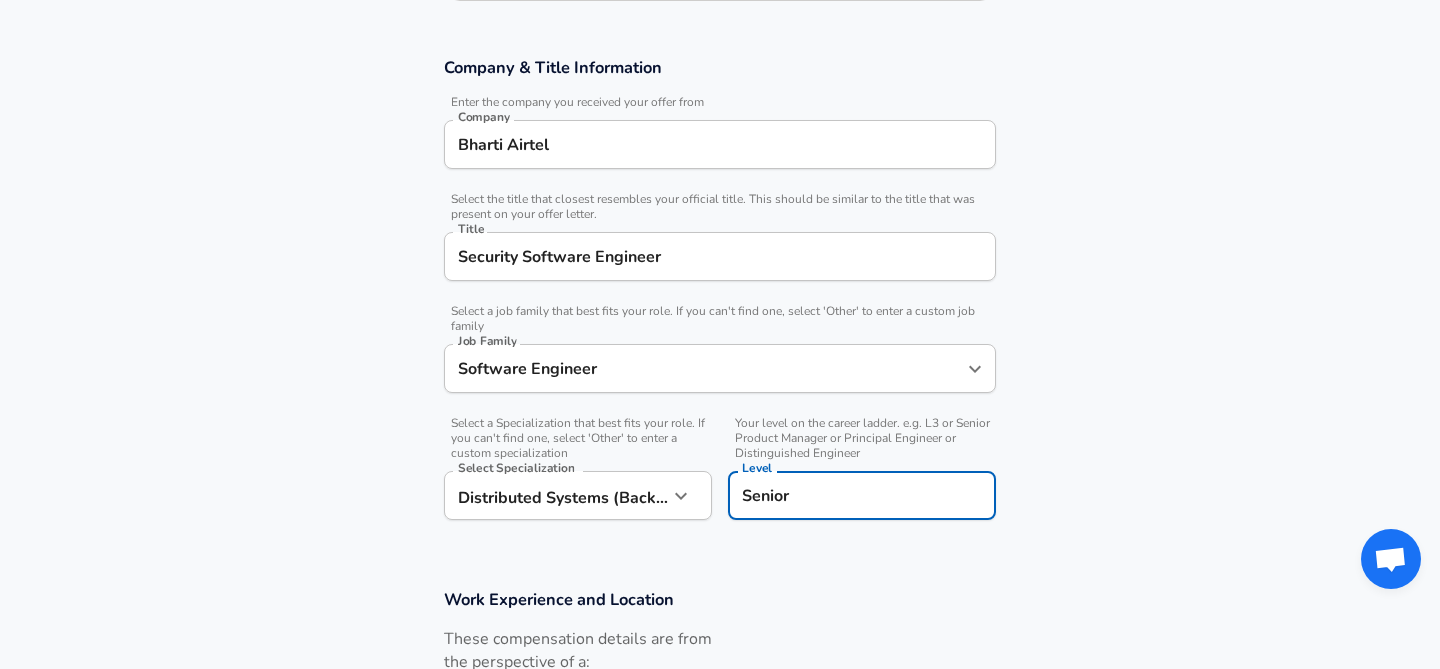 type on "Senior S" 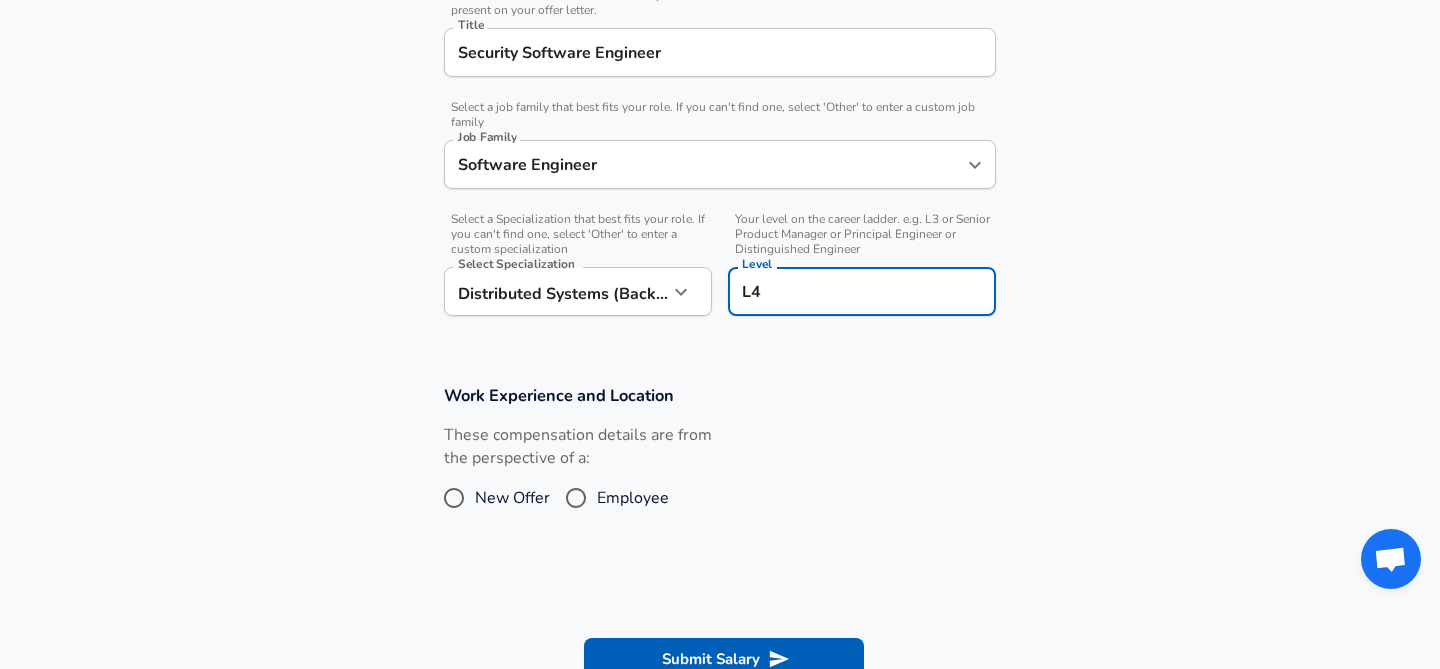 scroll, scrollTop: 528, scrollLeft: 0, axis: vertical 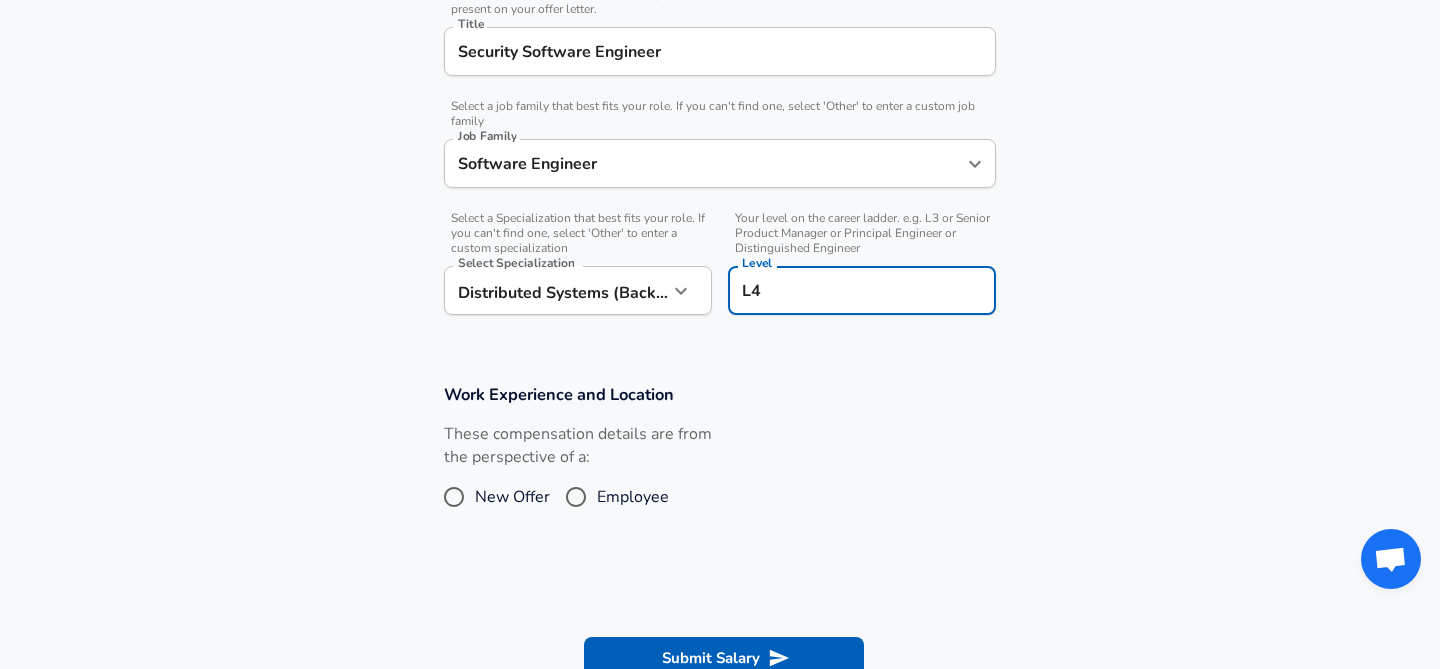 click on "L4 Level" at bounding box center (862, 290) 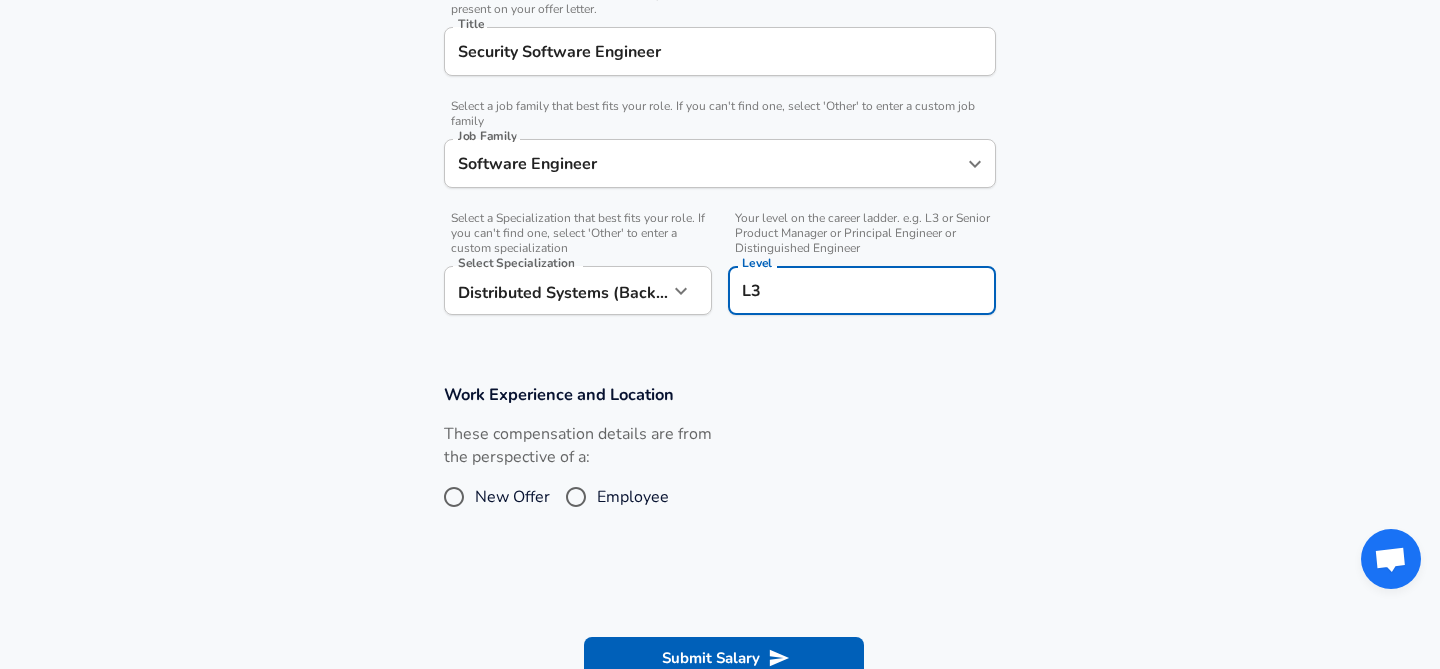 type on "L3" 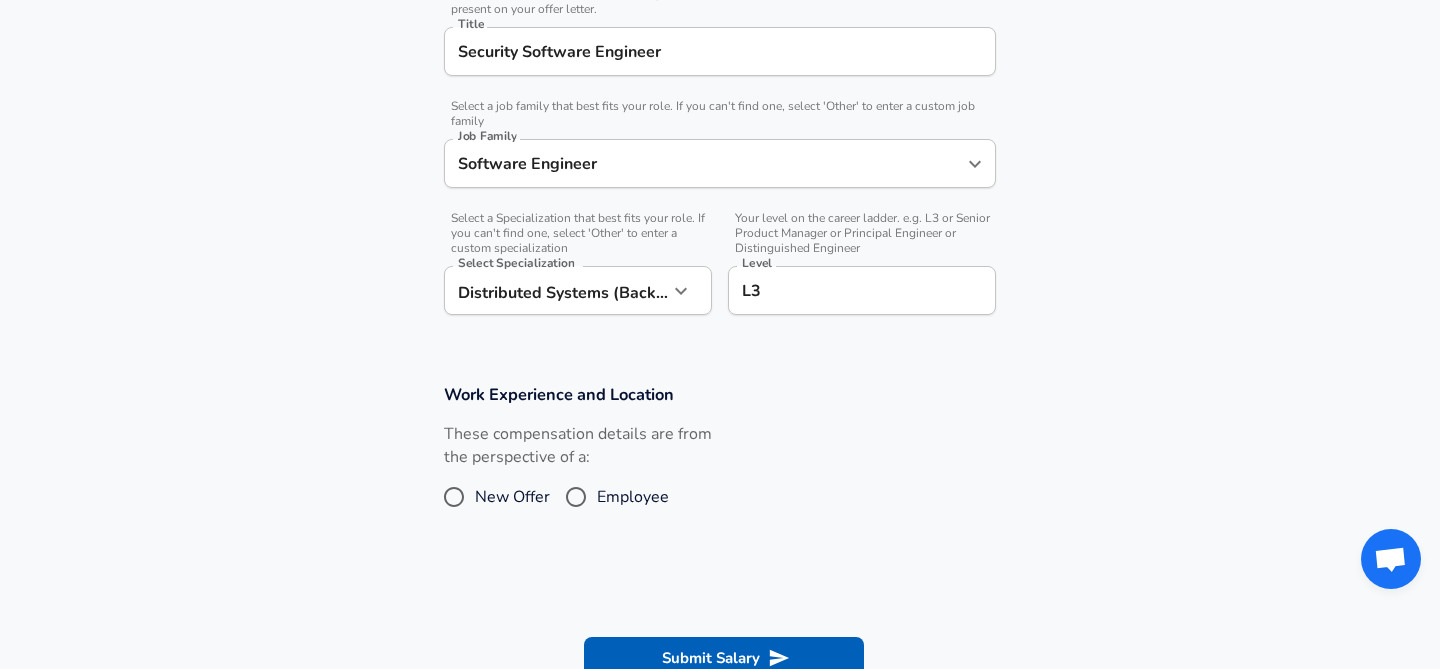 drag, startPoint x: 515, startPoint y: 513, endPoint x: 608, endPoint y: 515, distance: 93.0215 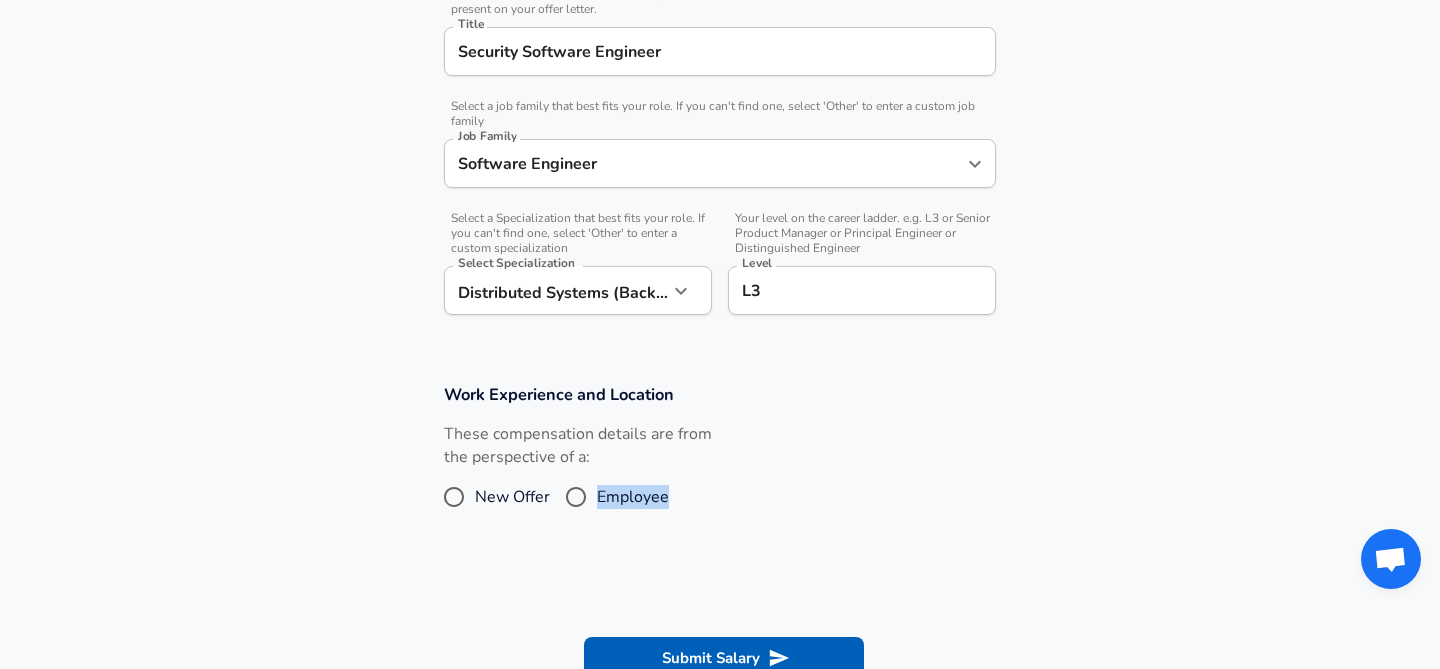 click on "Employee" at bounding box center (612, 497) 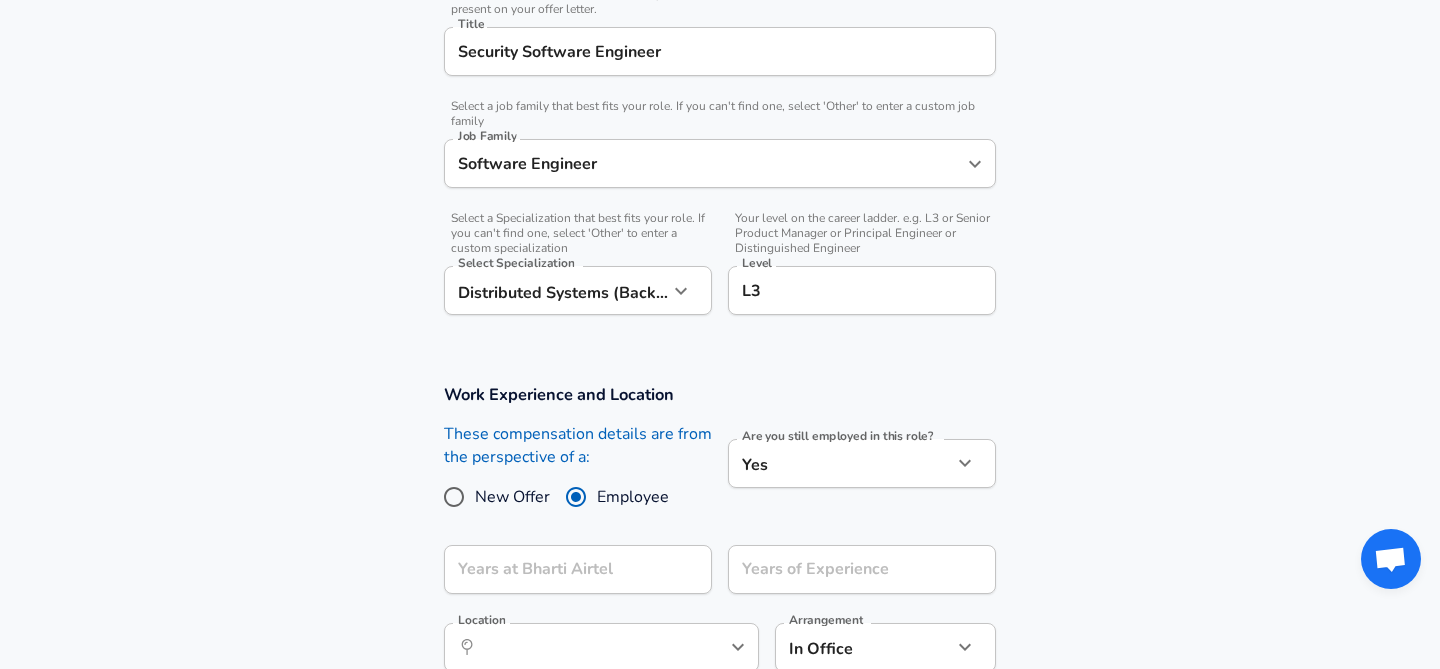 click on "Restart Add Your Salary Upload your offer letter   to verify your submission Enhance Privacy and Anonymity Yes Automatically hides specific fields until there are enough submissions to safely display the full details.   More Details Based on your submission and the data points that we have already collected, we will automatically hide and anonymize specific fields if there aren't enough data points to remain sufficiently anonymous. Company & Title Information   Enter the company you received your offer from Company Bharti Airtel Company   Select the title that closest resembles your official title. This should be similar to the title that was present on your offer letter. Title Security Software Engineer Title   Select a job family that best fits your role. If you can't find one, select 'Other' to enter a custom job family Job Family Software Engineer Job Family   Select a Specialization that best fits your role. If you can't find one, select 'Other' to enter a custom specialization Select Specialization   L3" at bounding box center [720, -194] 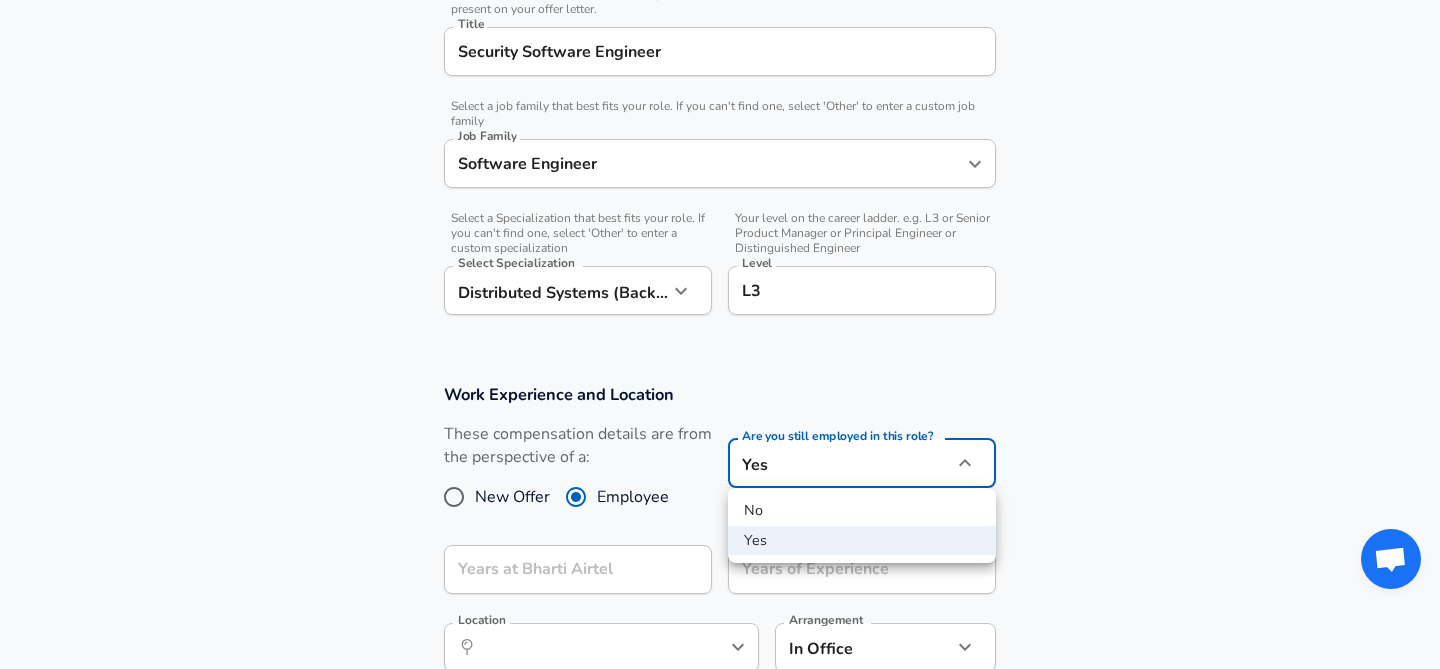 click on "Yes" at bounding box center (862, 541) 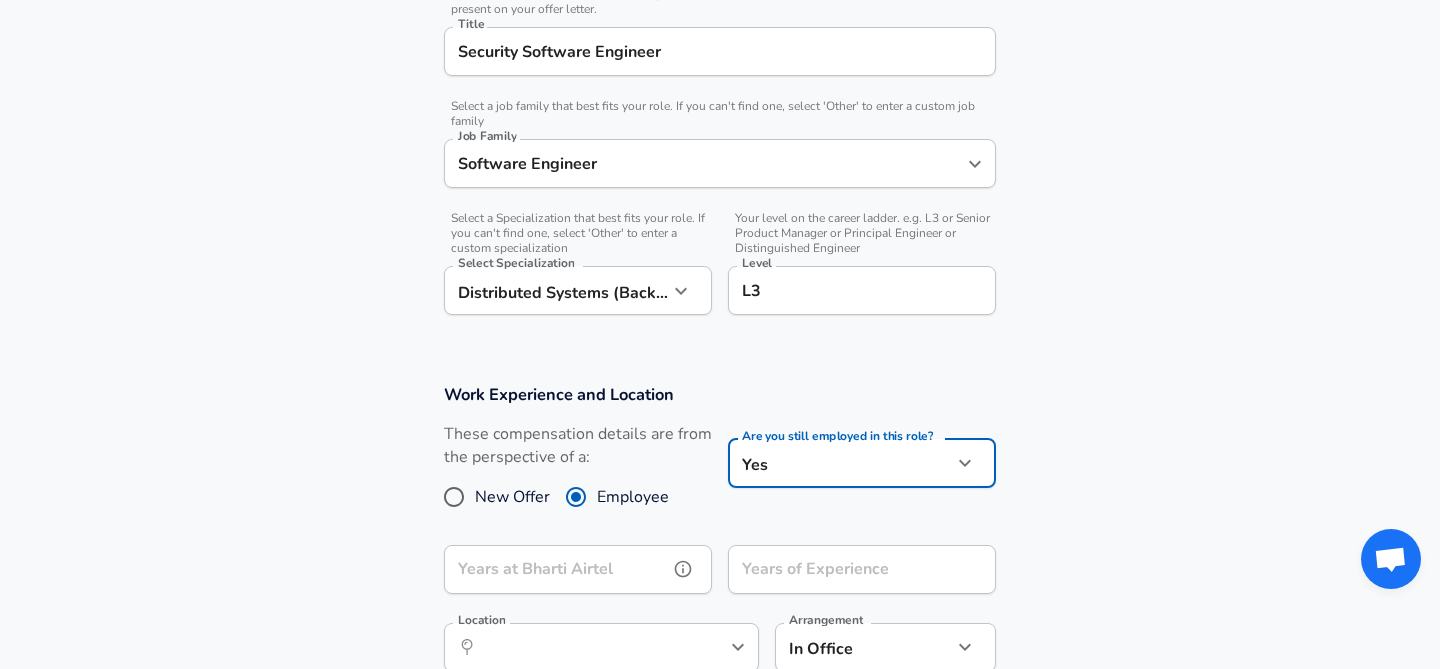 click on "Years at Bharti Airtel" at bounding box center [556, 569] 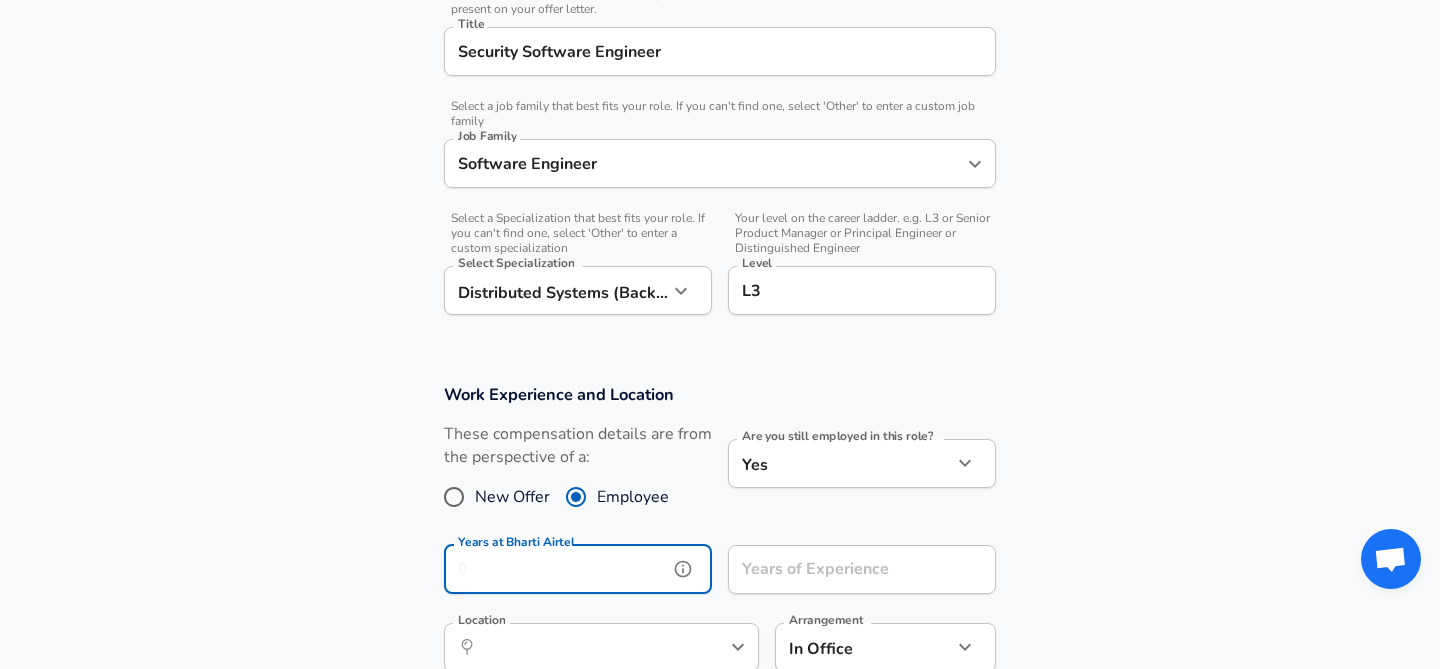 type on "4" 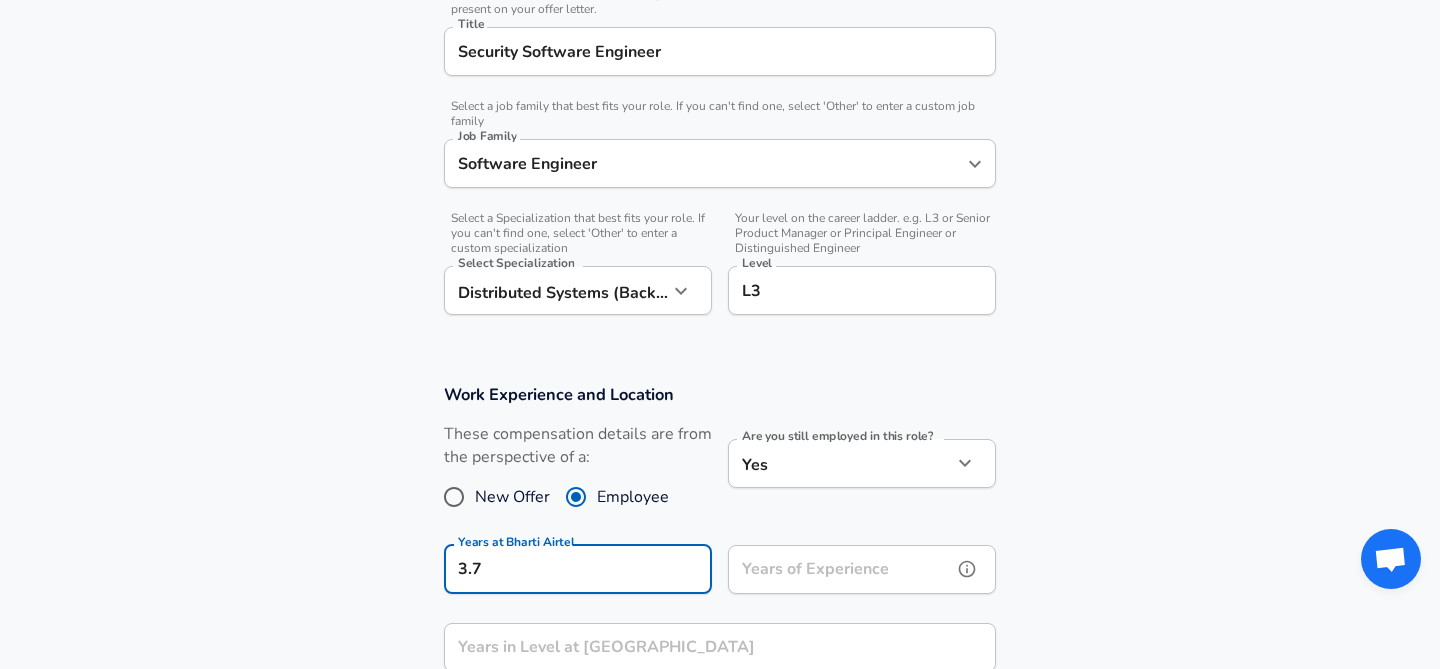 click on "Years of Experience" at bounding box center [840, 569] 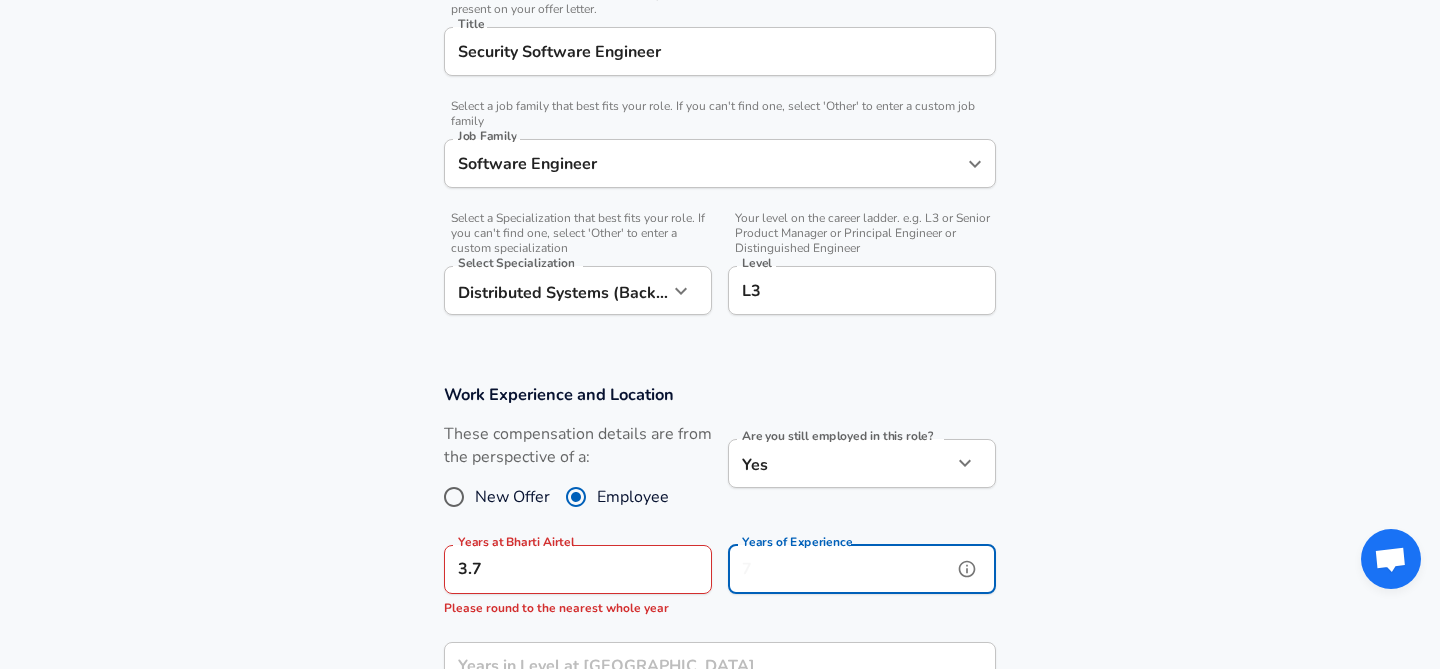 click on "Years of Experience" at bounding box center (840, 569) 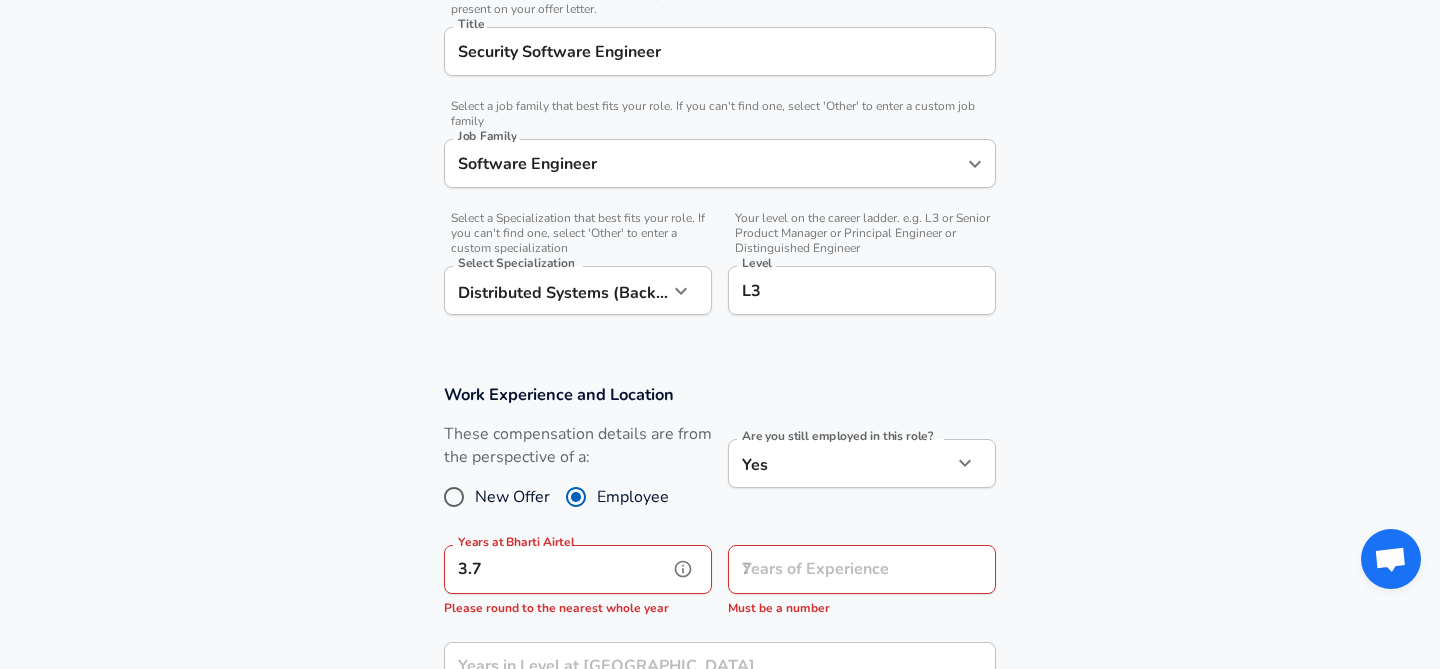 click on "3.7" at bounding box center (556, 569) 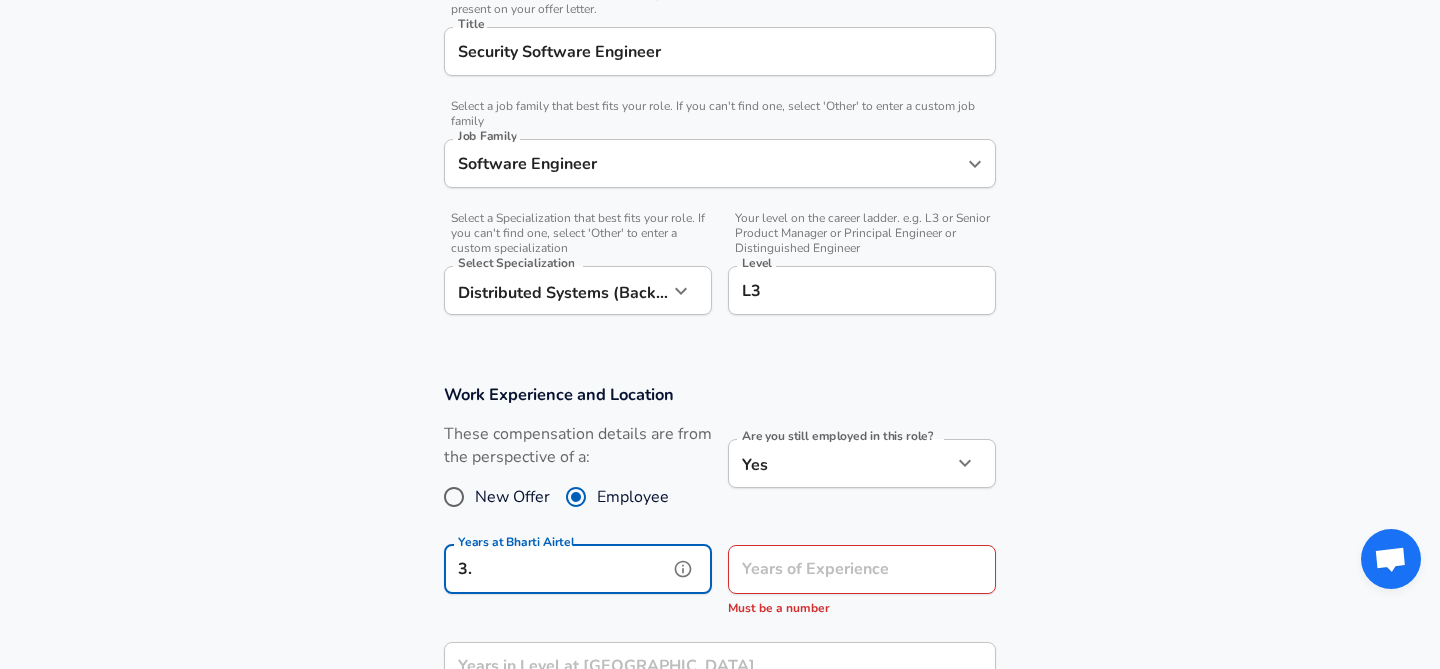type on "3" 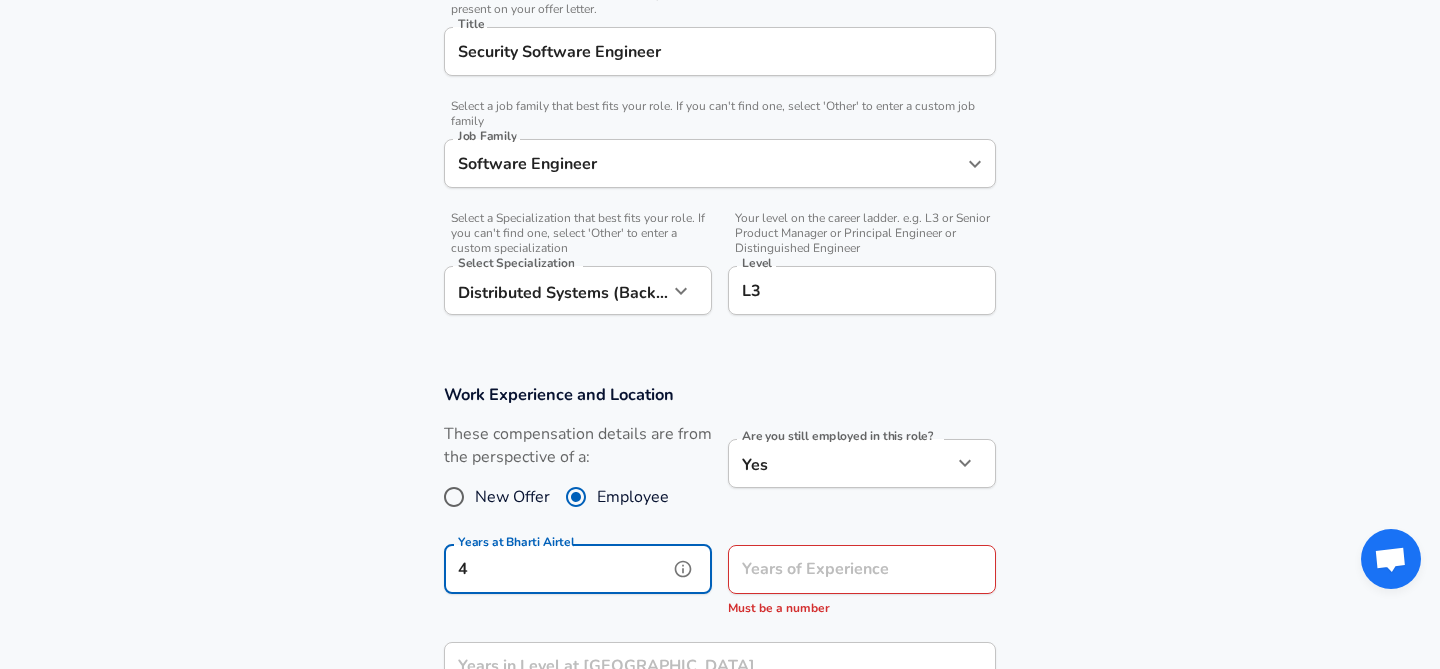 type on "4" 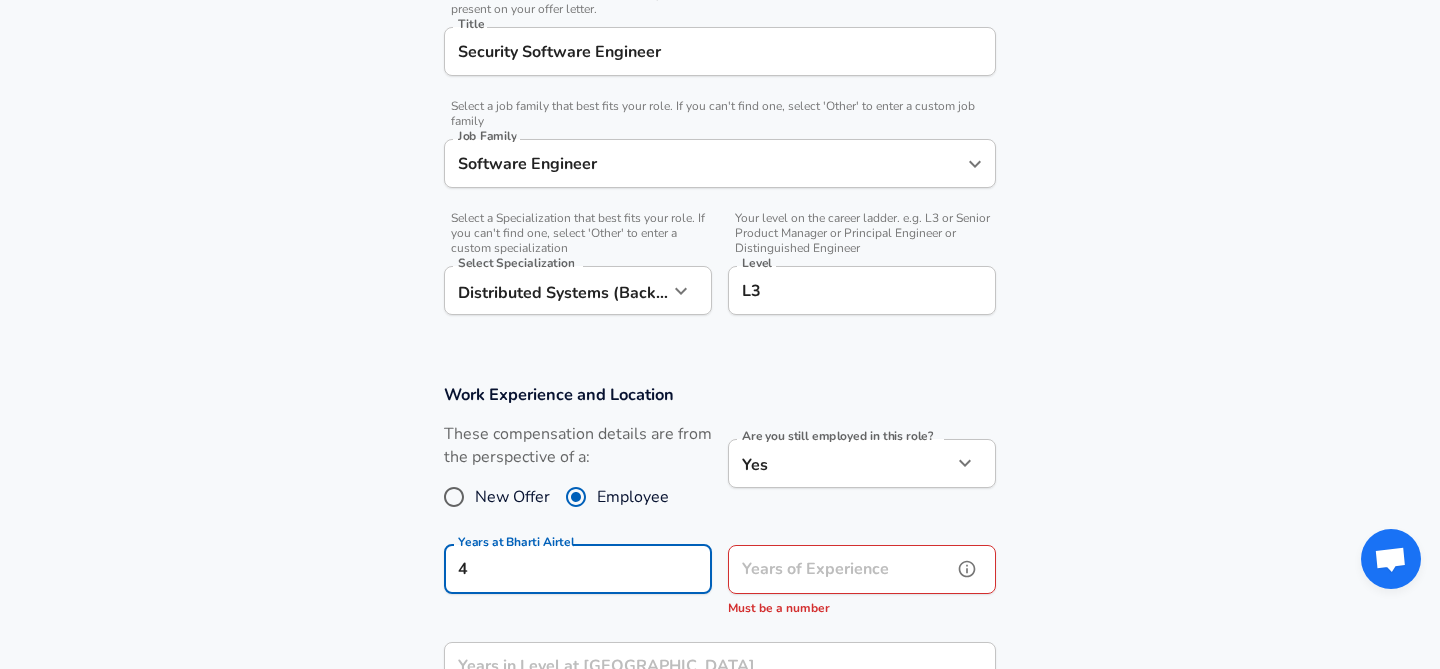 click on "Years of Experience" at bounding box center [840, 569] 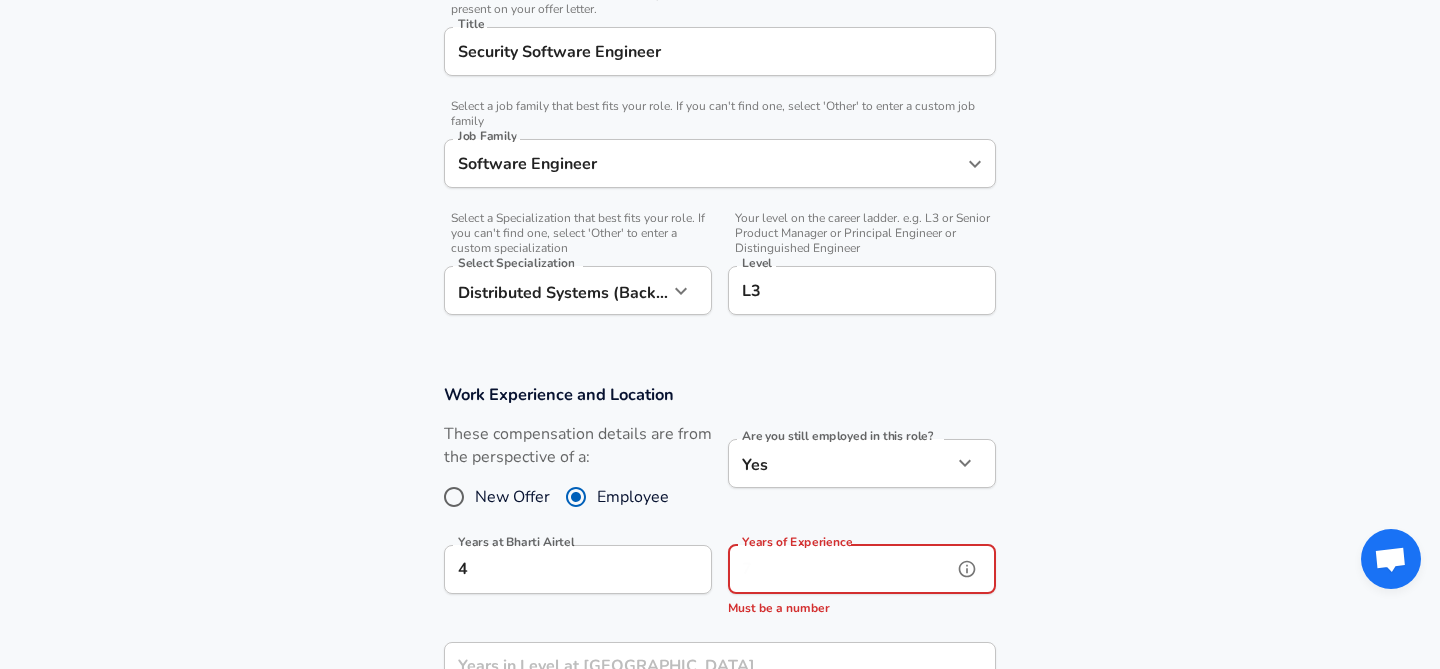 type on "5" 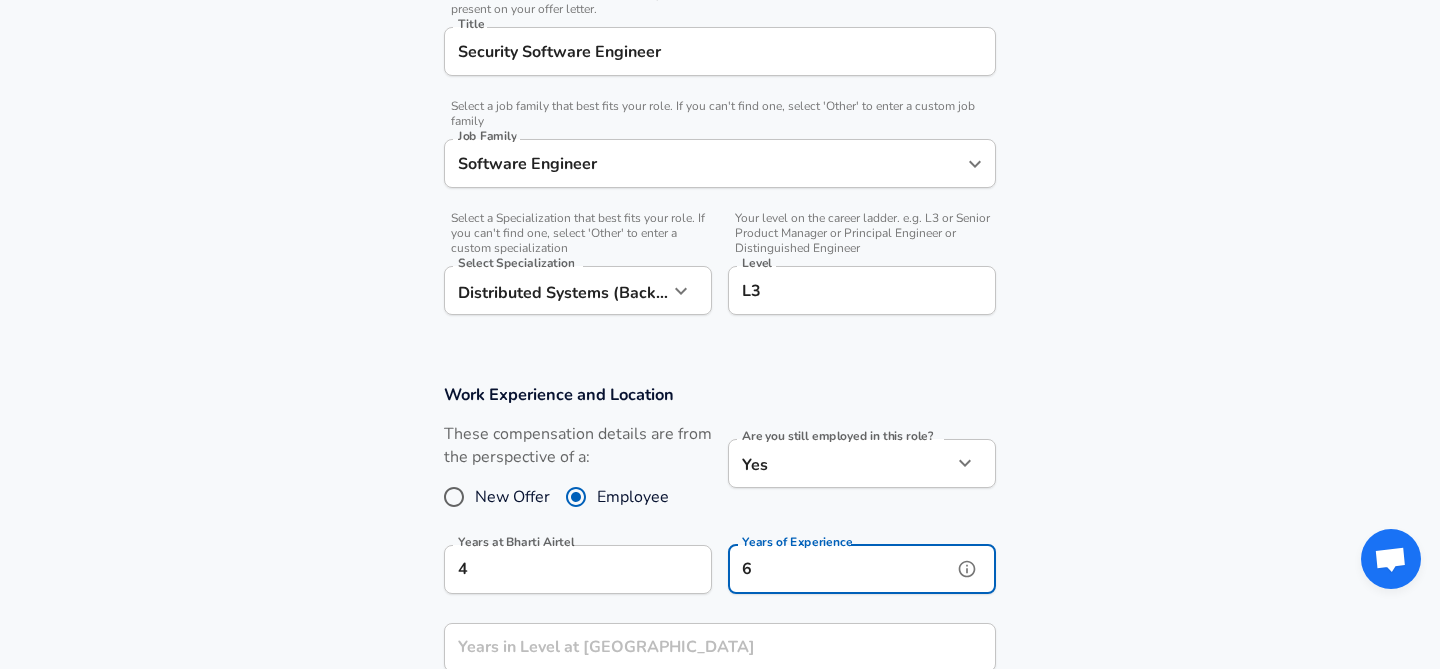 scroll, scrollTop: 0, scrollLeft: 0, axis: both 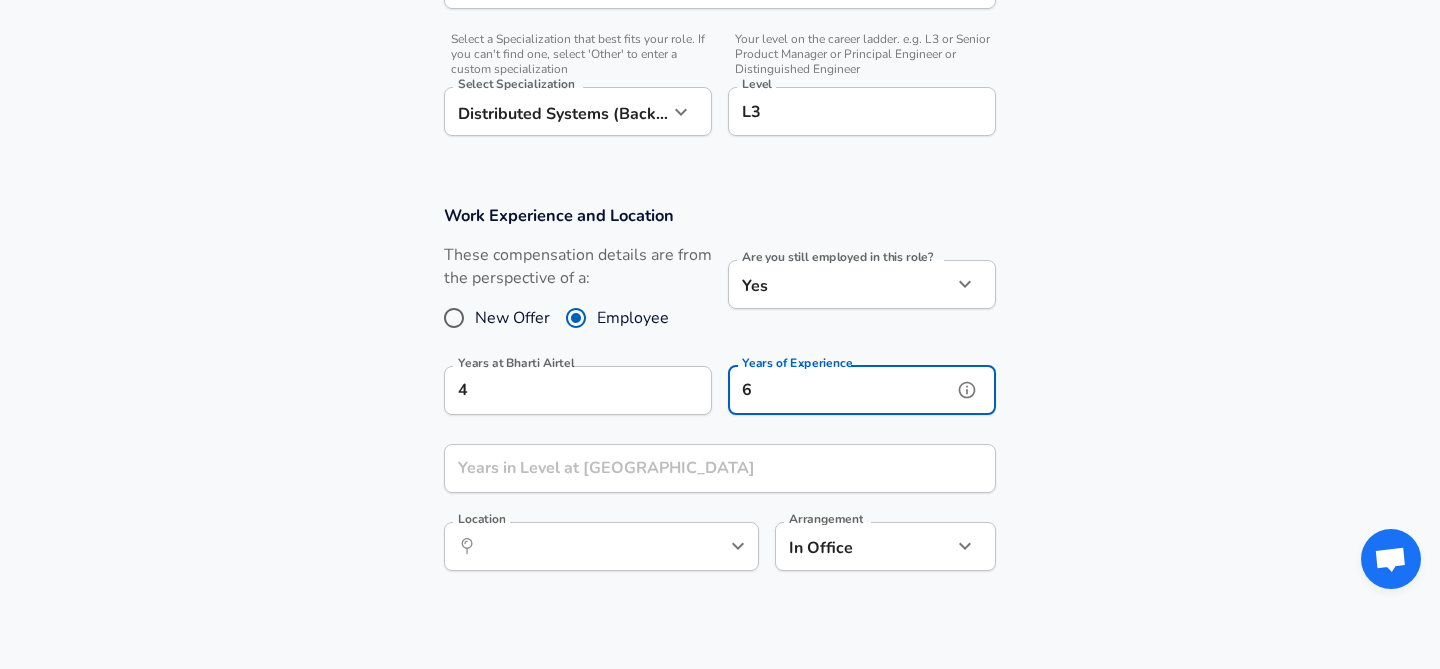 type on "6" 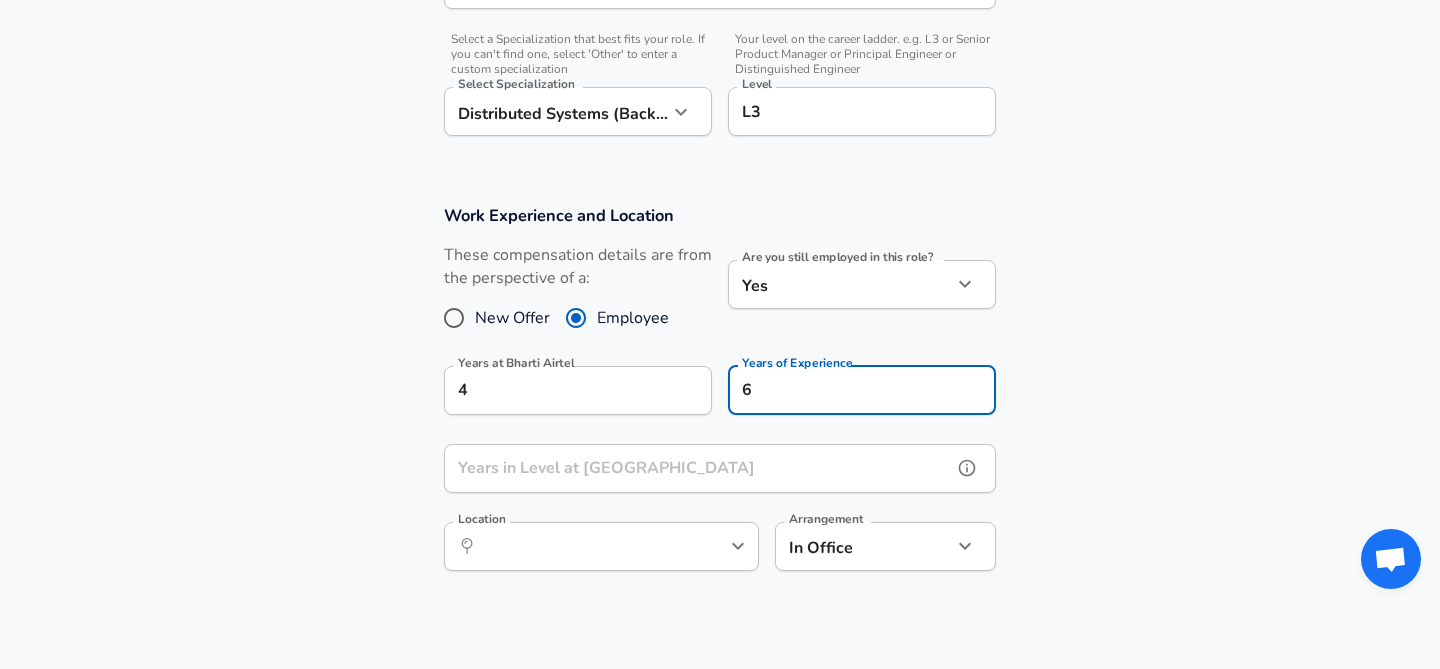 click on "Years in Level at [GEOGRAPHIC_DATA] Years in Level at [GEOGRAPHIC_DATA]" at bounding box center [720, 471] 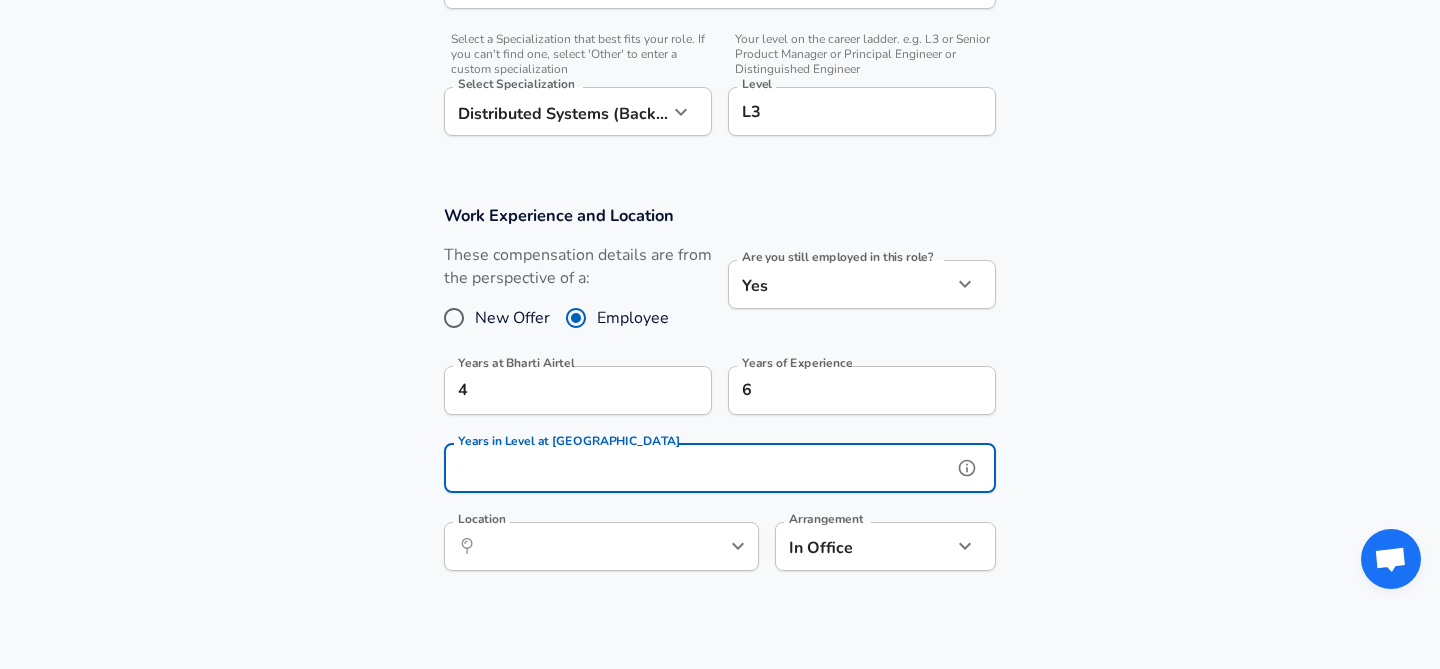 scroll, scrollTop: 0, scrollLeft: 0, axis: both 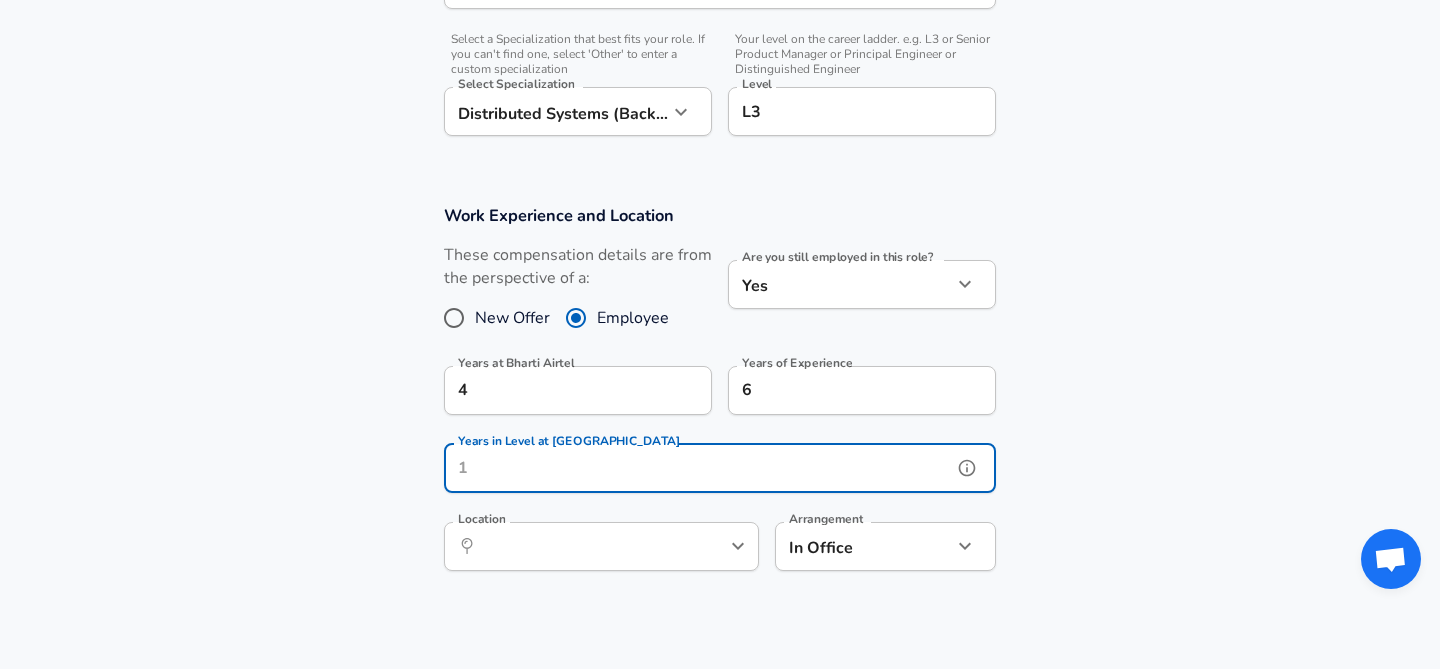 type on "4" 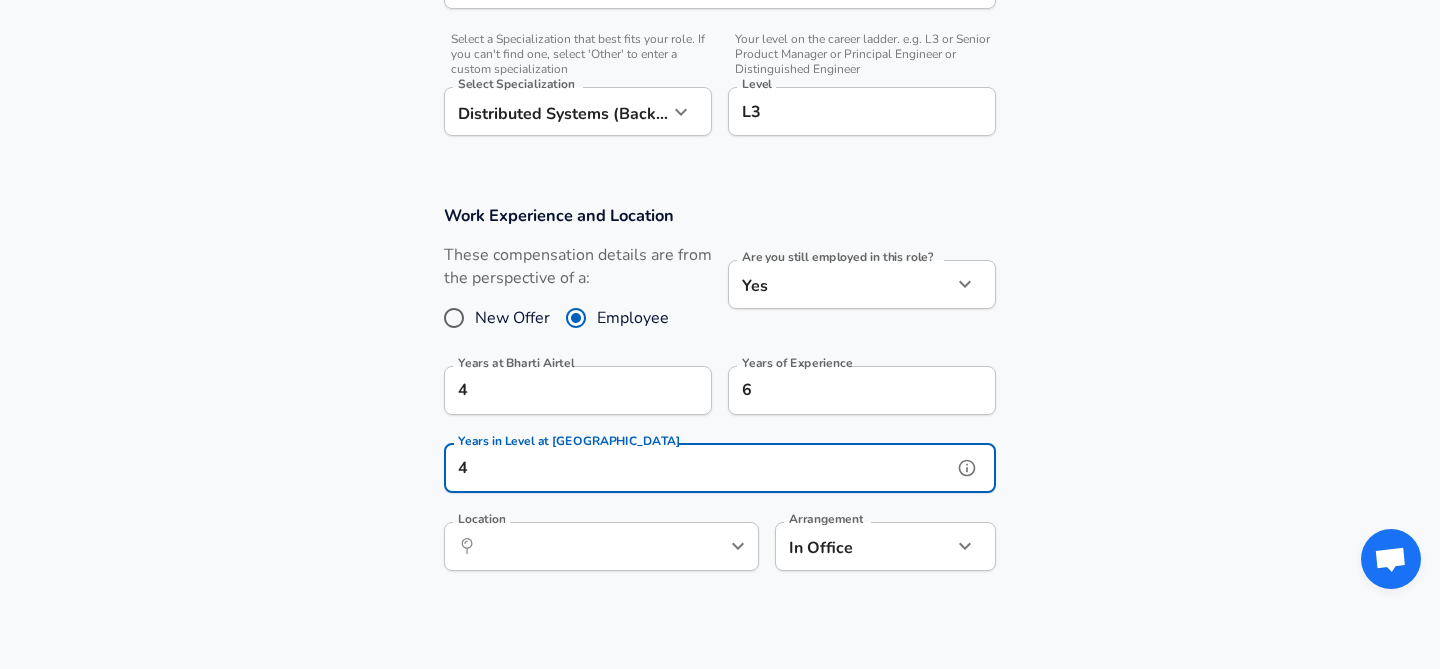 click on "4" at bounding box center [698, 468] 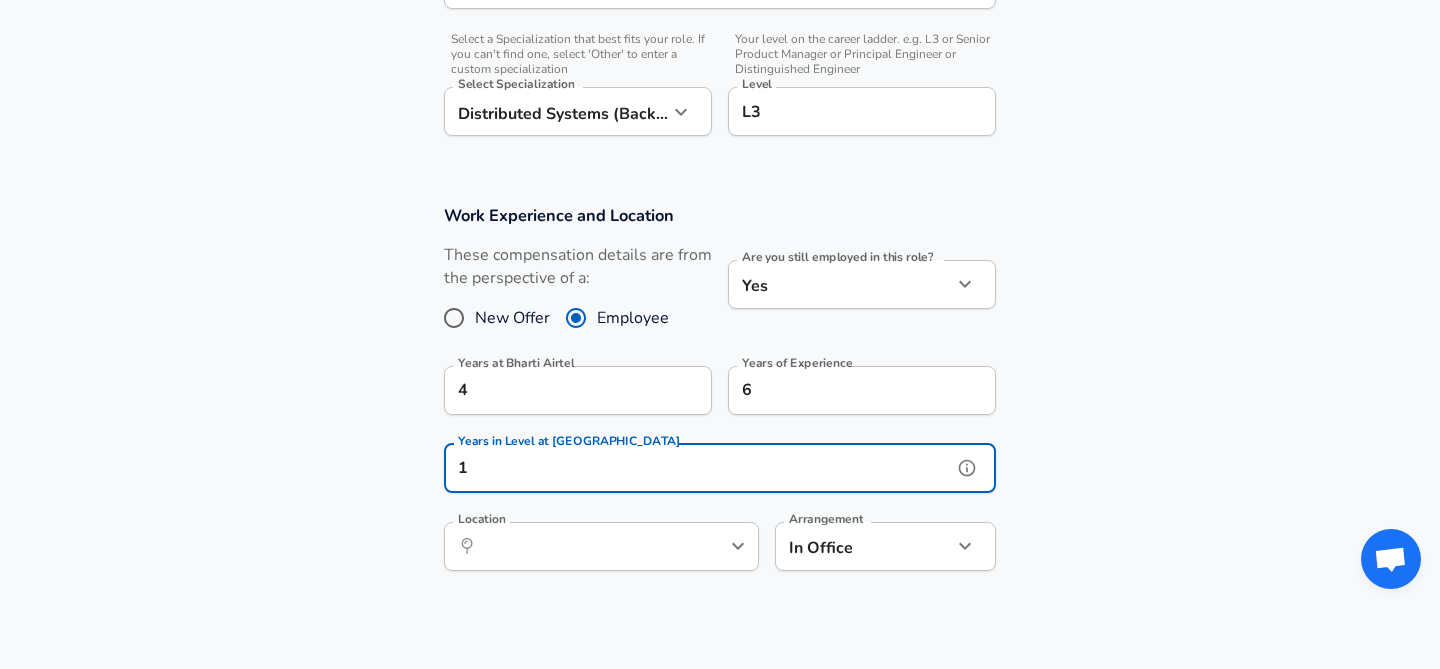 click on "​ Location" at bounding box center (601, 546) 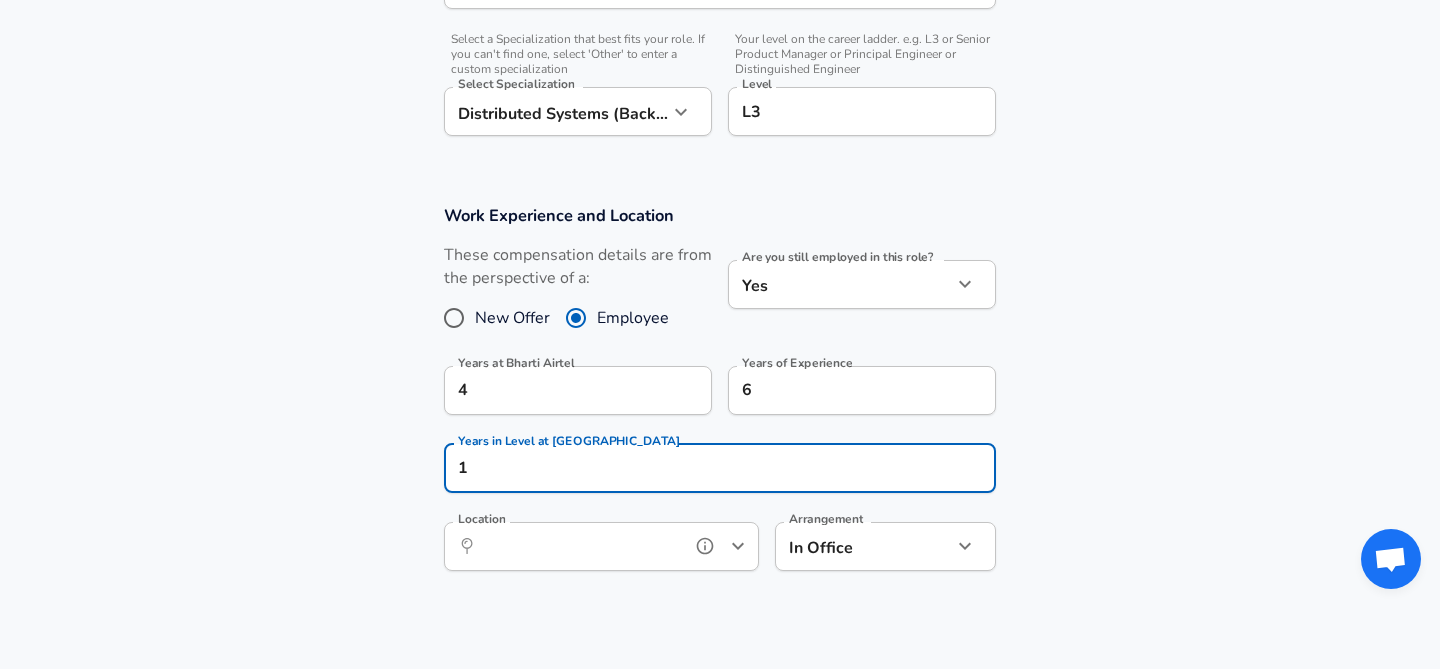 scroll, scrollTop: 0, scrollLeft: 0, axis: both 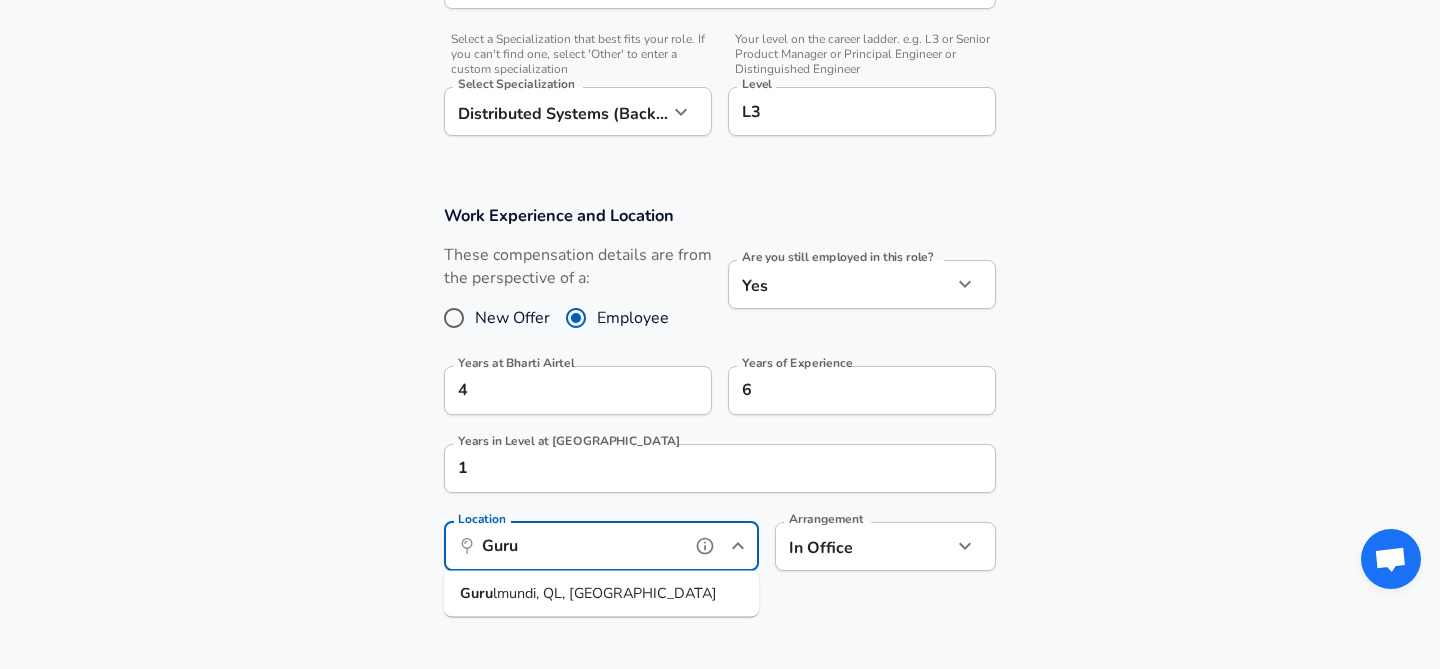drag, startPoint x: 557, startPoint y: 584, endPoint x: 533, endPoint y: 547, distance: 44.102154 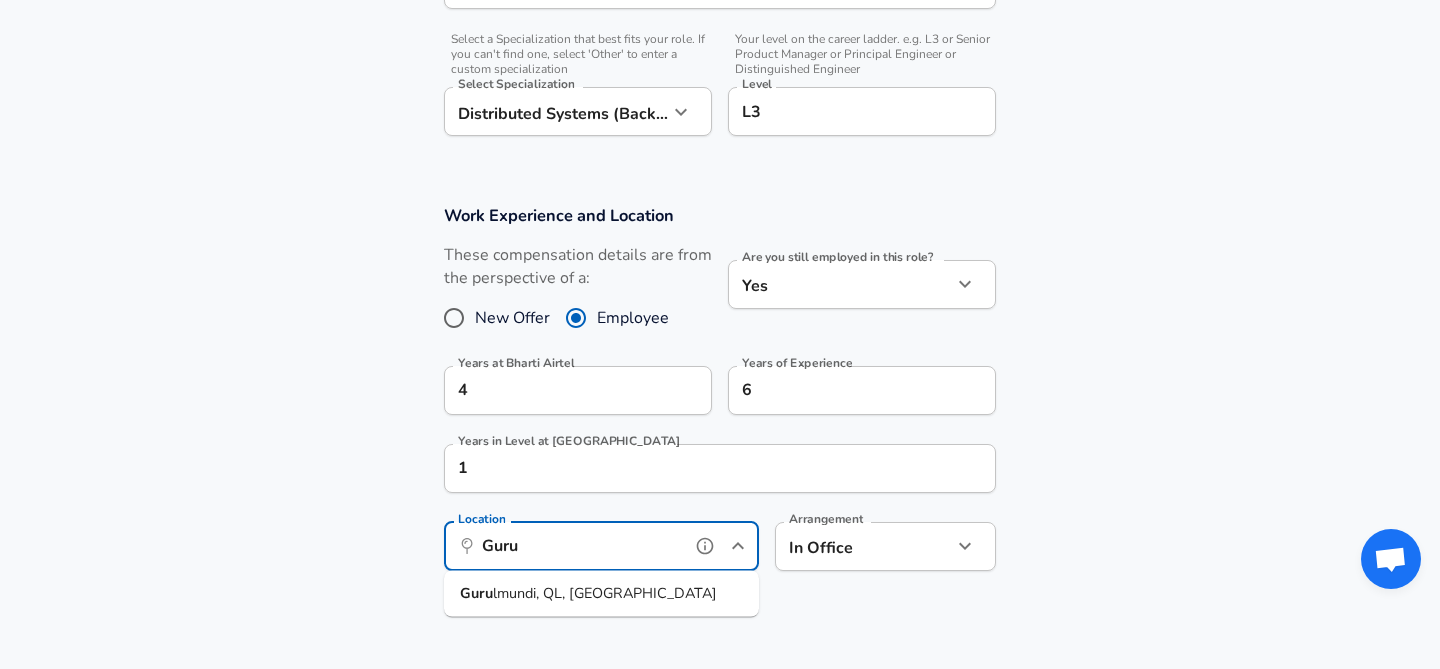click on "Location ​ Guru Location Guru lmundi, [GEOGRAPHIC_DATA], [GEOGRAPHIC_DATA]" at bounding box center (593, 545) 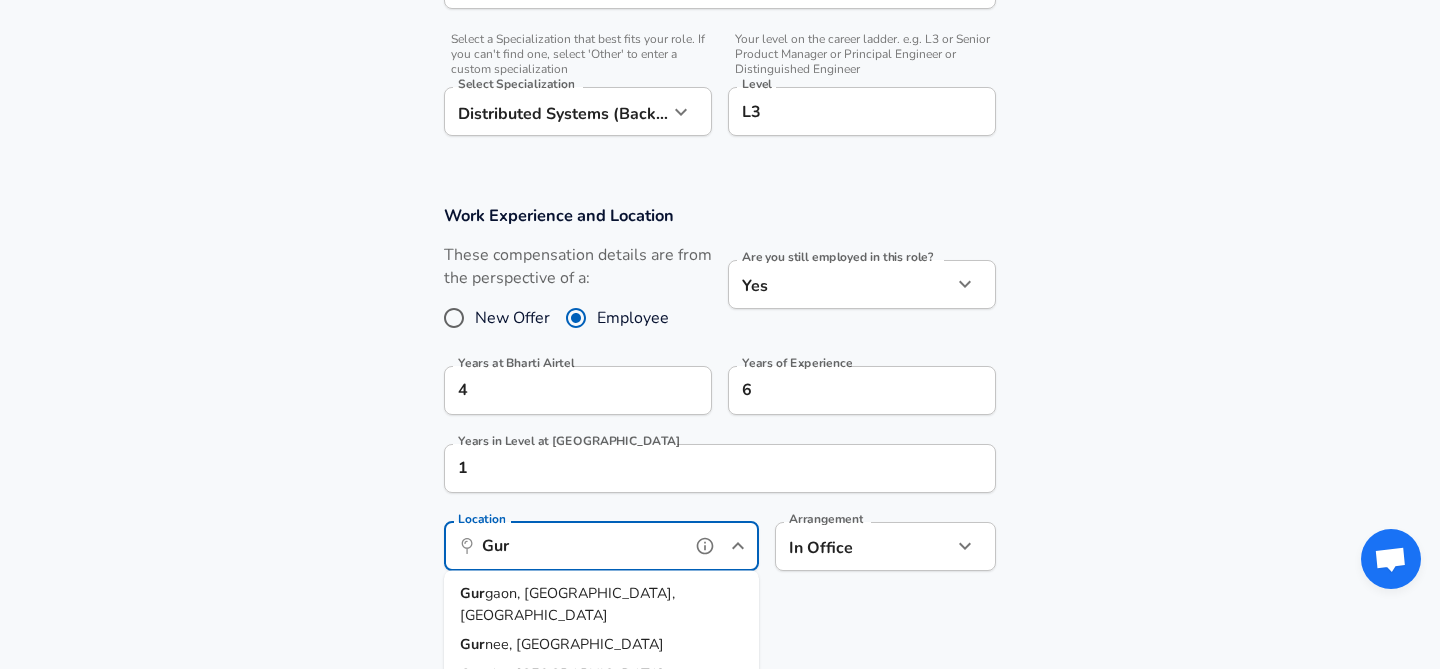 click on "gaon, [GEOGRAPHIC_DATA], [GEOGRAPHIC_DATA]" at bounding box center [567, 604] 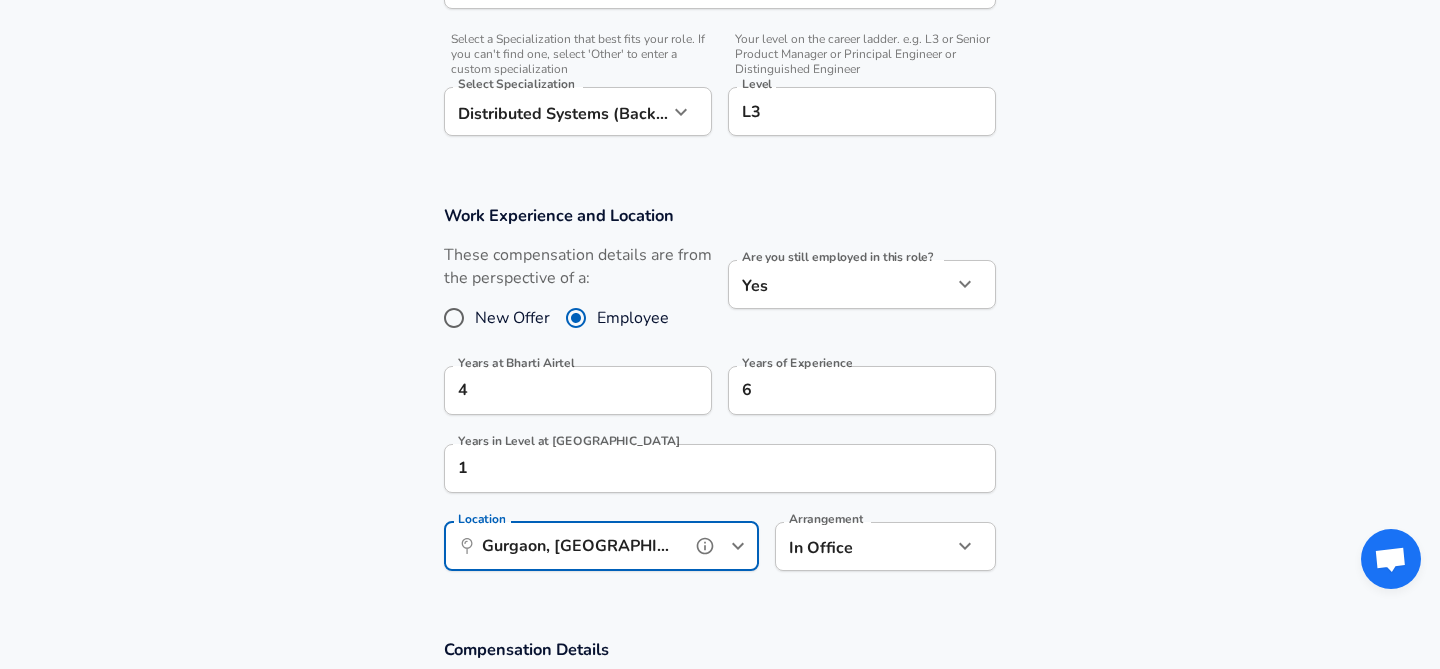 type on "Gurgaon, [GEOGRAPHIC_DATA], [GEOGRAPHIC_DATA]" 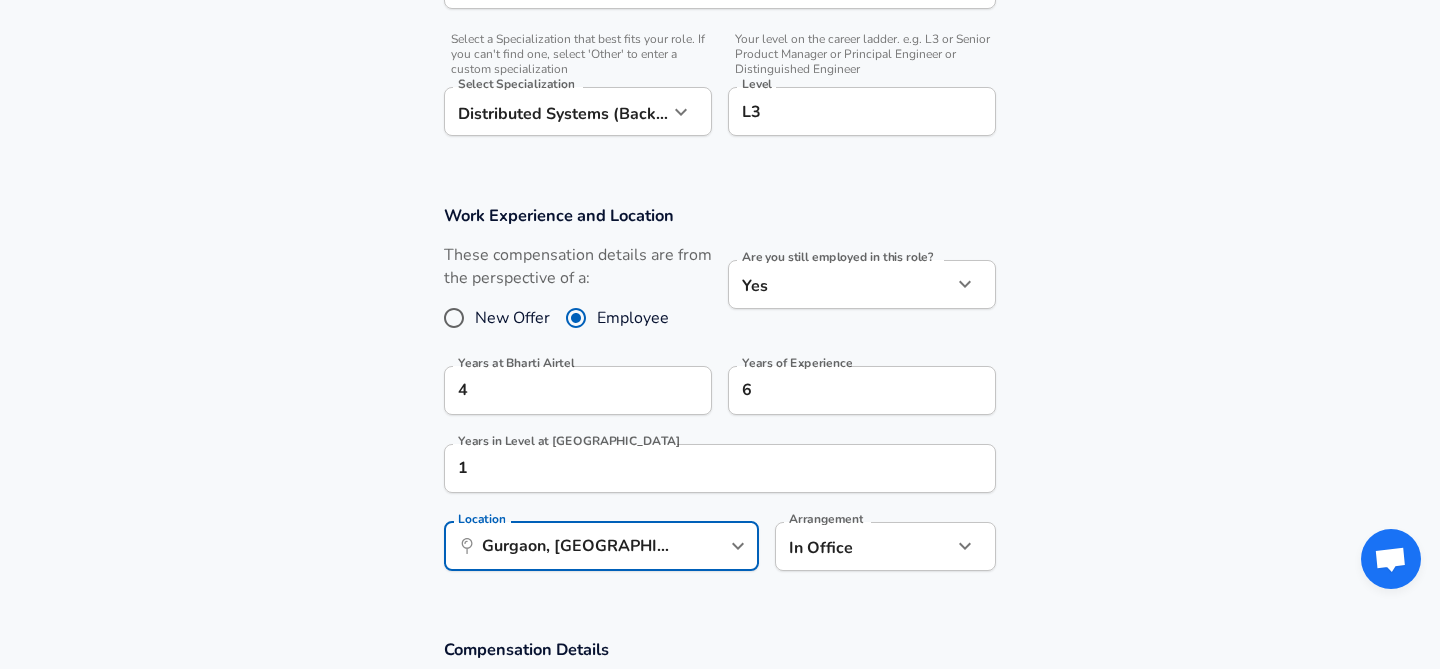 click on "Restart Add Your Salary Upload your offer letter   to verify your submission Enhance Privacy and Anonymity Yes Automatically hides specific fields until there are enough submissions to safely display the full details.   More Details Based on your submission and the data points that we have already collected, we will automatically hide and anonymize specific fields if there aren't enough data points to remain sufficiently anonymous. Company & Title Information   Enter the company you received your offer from Company Bharti Airtel Company   Select the title that closest resembles your official title. This should be similar to the title that was present on your offer letter. Title Security Software Engineer Title   Select a job family that best fits your role. If you can't find one, select 'Other' to enter a custom job family Job Family Software Engineer Job Family   Select a Specialization that best fits your role. If you can't find one, select 'Other' to enter a custom specialization Select Specialization   L3" at bounding box center [720, -373] 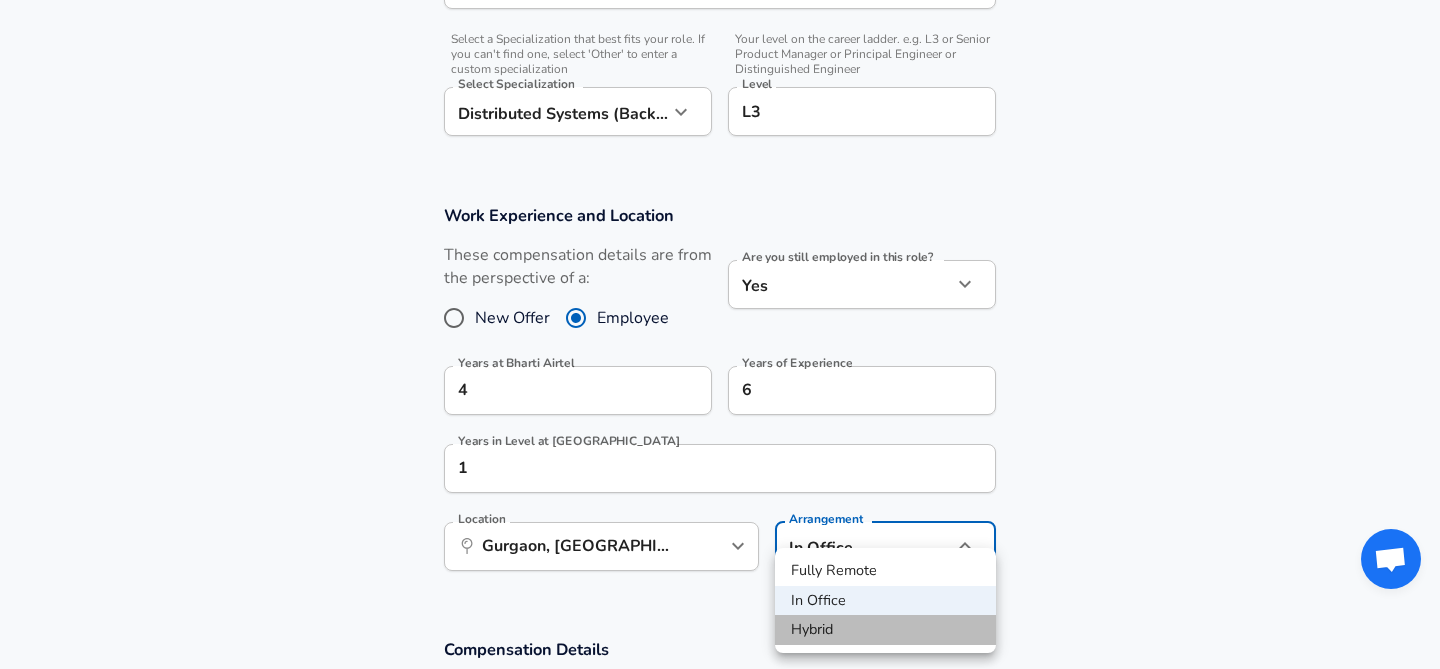 click on "Hybrid" at bounding box center (885, 630) 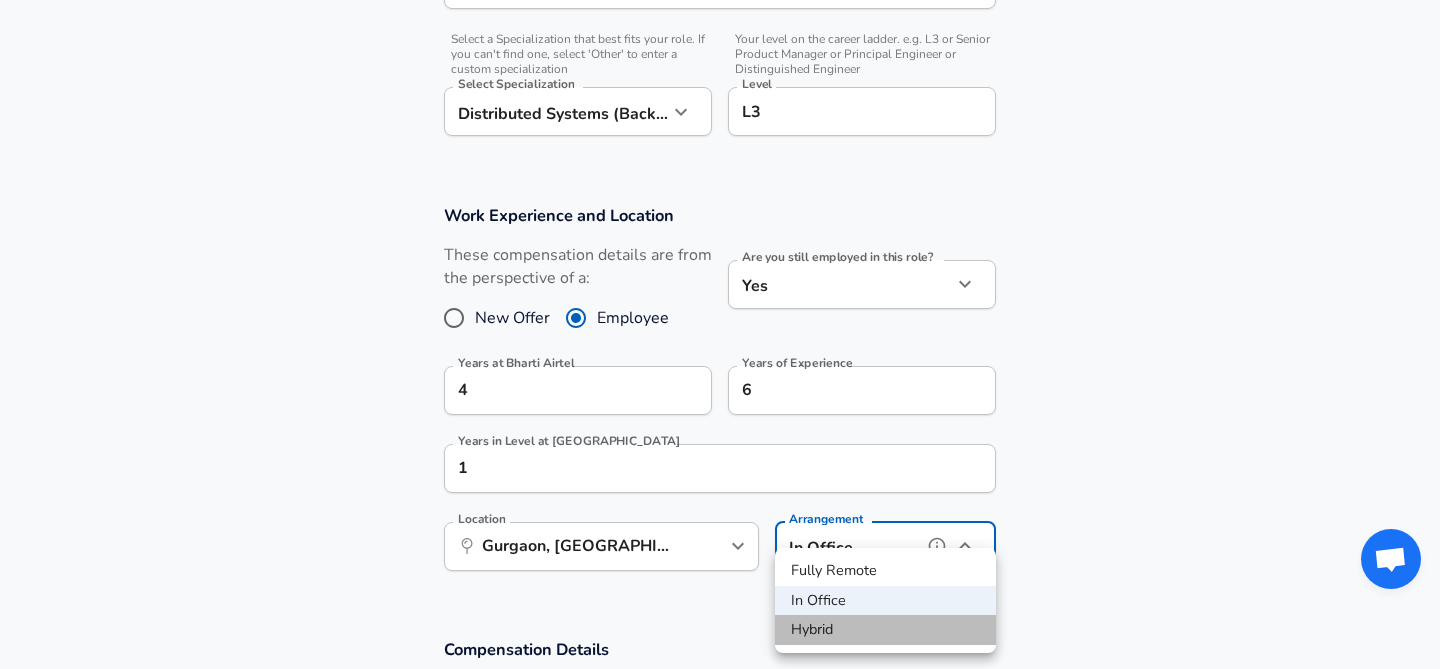 type on "hybrid" 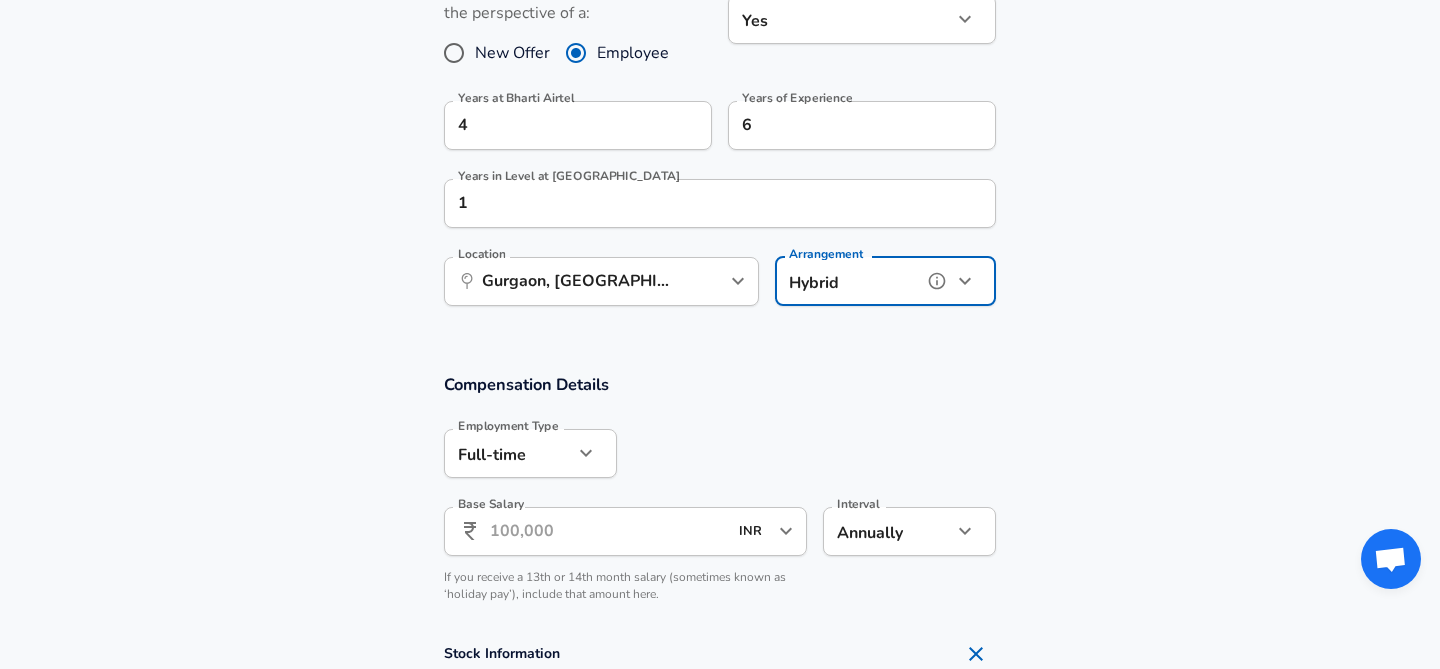 scroll, scrollTop: 995, scrollLeft: 0, axis: vertical 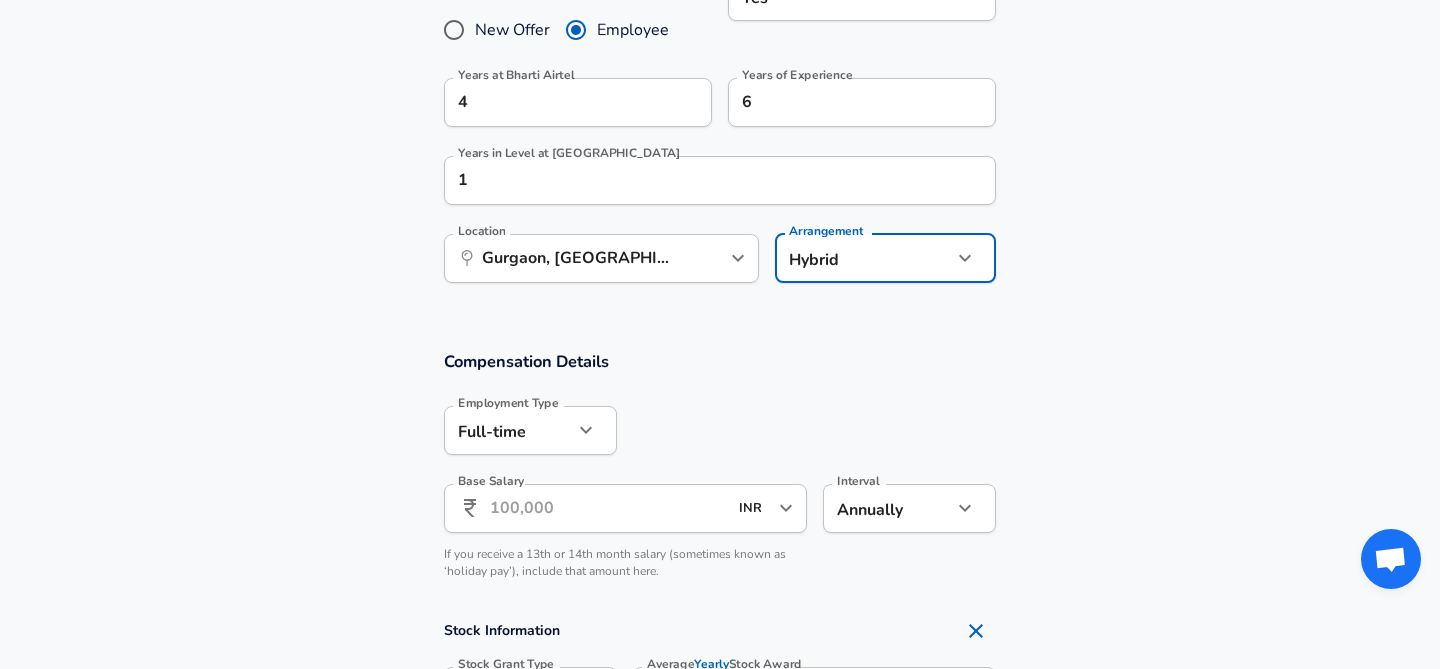 click on "Restart Add Your Salary Upload your offer letter   to verify your submission Enhance Privacy and Anonymity Yes Automatically hides specific fields until there are enough submissions to safely display the full details.   More Details Based on your submission and the data points that we have already collected, we will automatically hide and anonymize specific fields if there aren't enough data points to remain sufficiently anonymous. Company & Title Information   Enter the company you received your offer from Company Bharti Airtel Company   Select the title that closest resembles your official title. This should be similar to the title that was present on your offer letter. Title Security Software Engineer Title   Select a job family that best fits your role. If you can't find one, select 'Other' to enter a custom job family Job Family Software Engineer Job Family   Select a Specialization that best fits your role. If you can't find one, select 'Other' to enter a custom specialization Select Specialization   L3" at bounding box center [720, -661] 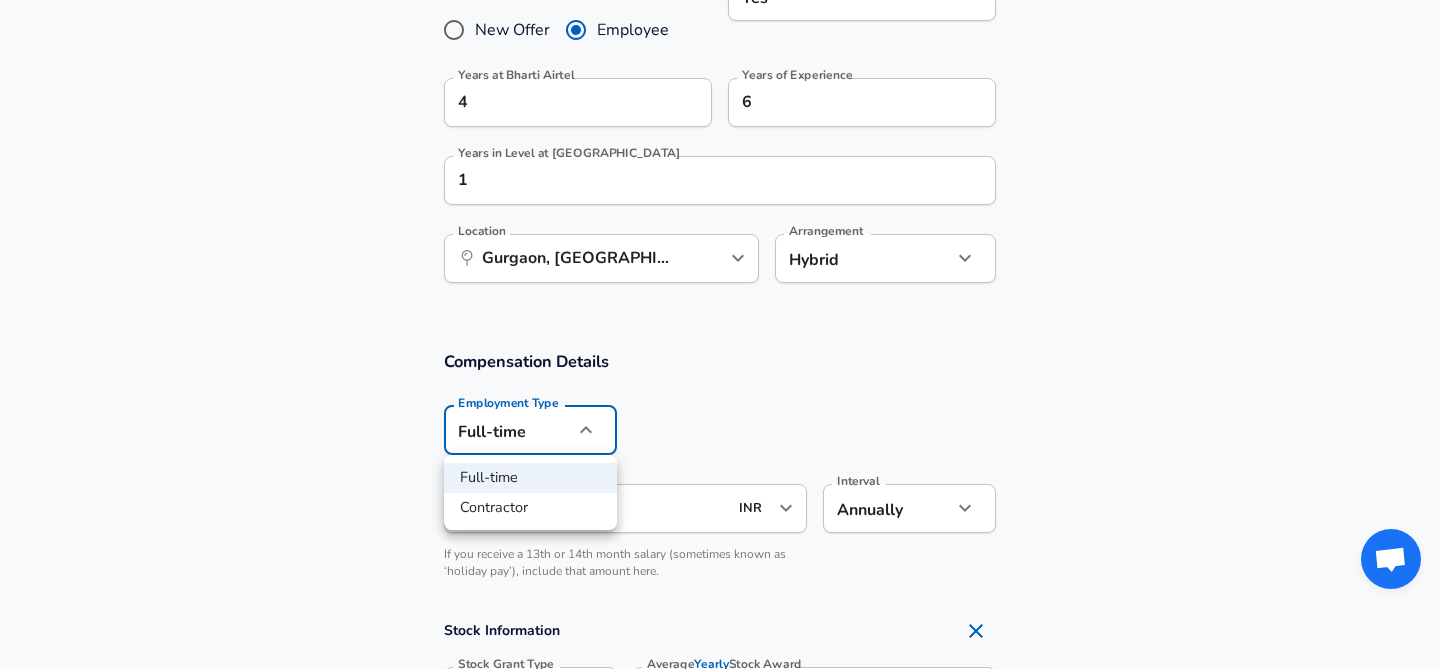 click at bounding box center [720, 334] 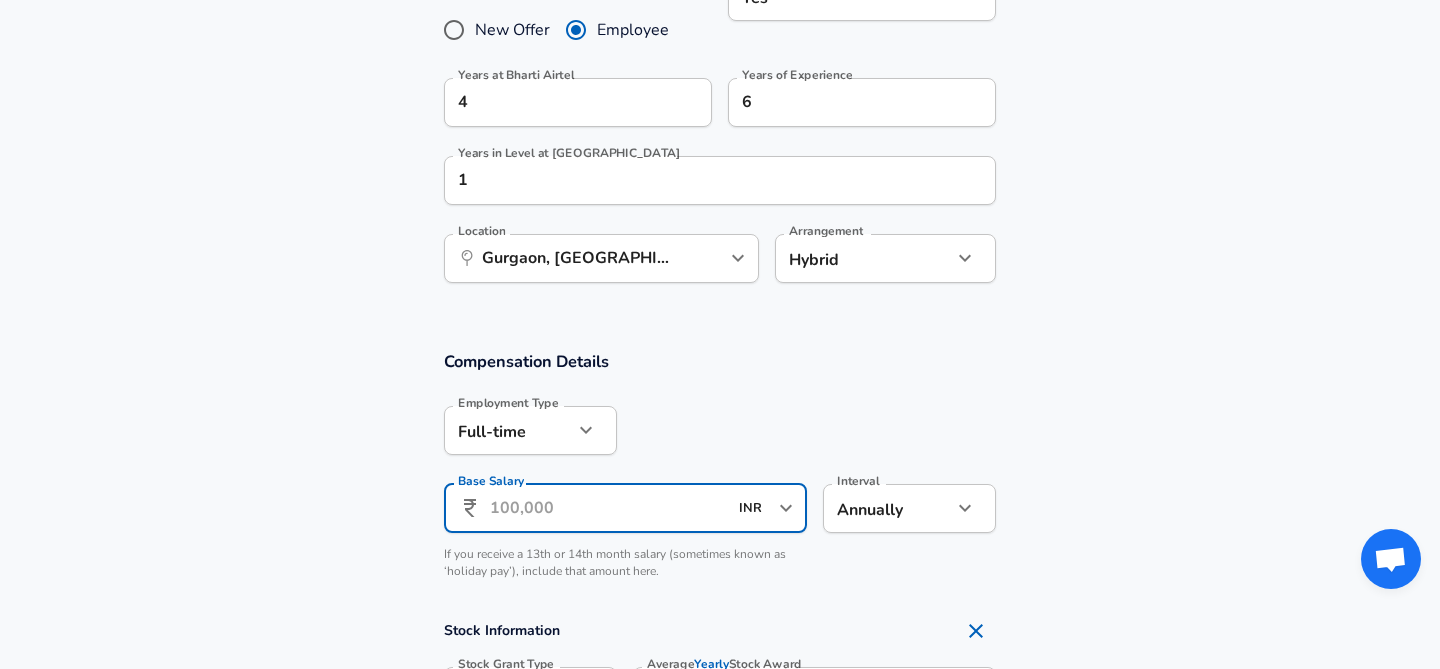 click on "Base Salary" at bounding box center [608, 508] 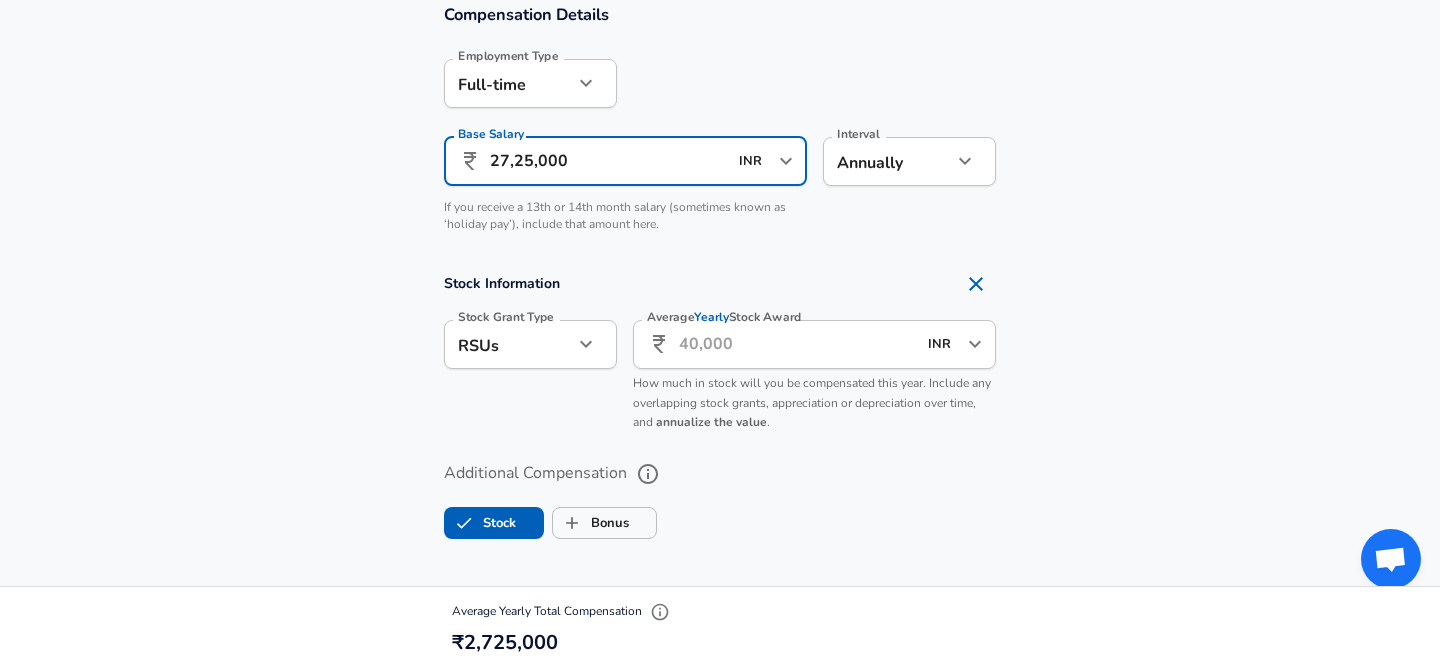 scroll, scrollTop: 1341, scrollLeft: 0, axis: vertical 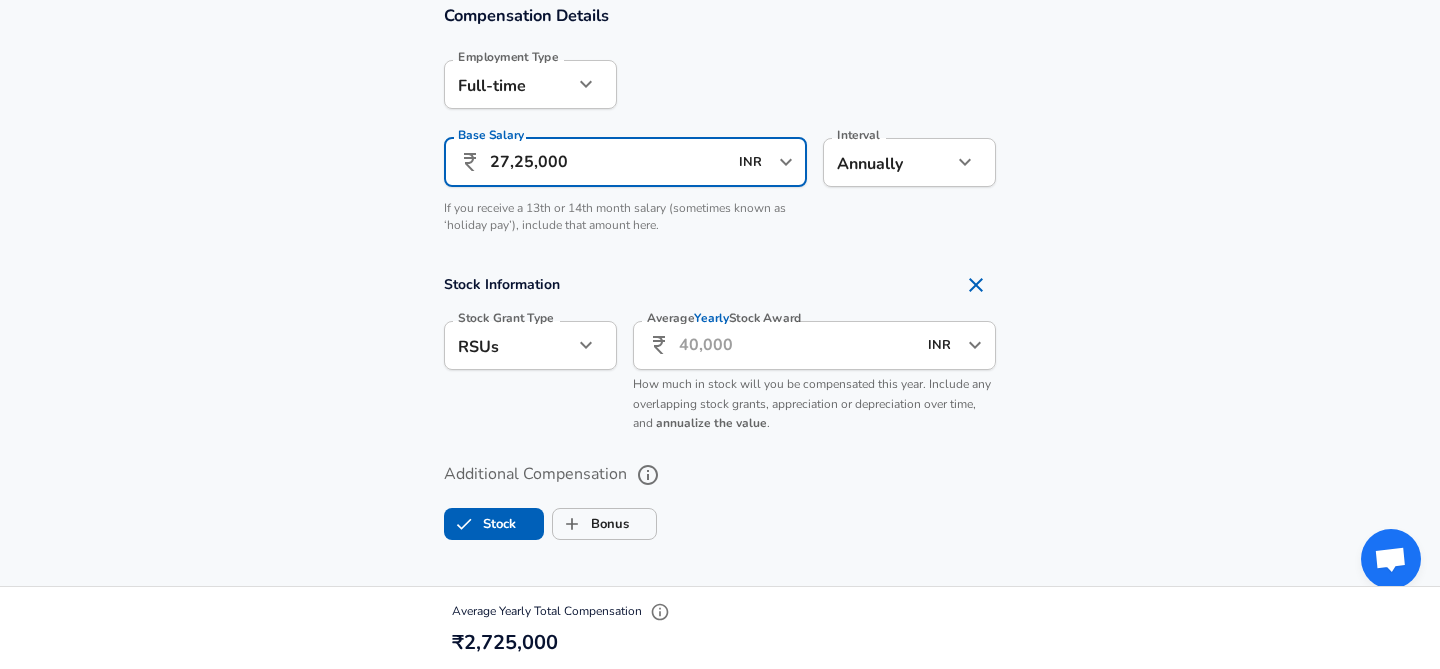 type on "27,25,000" 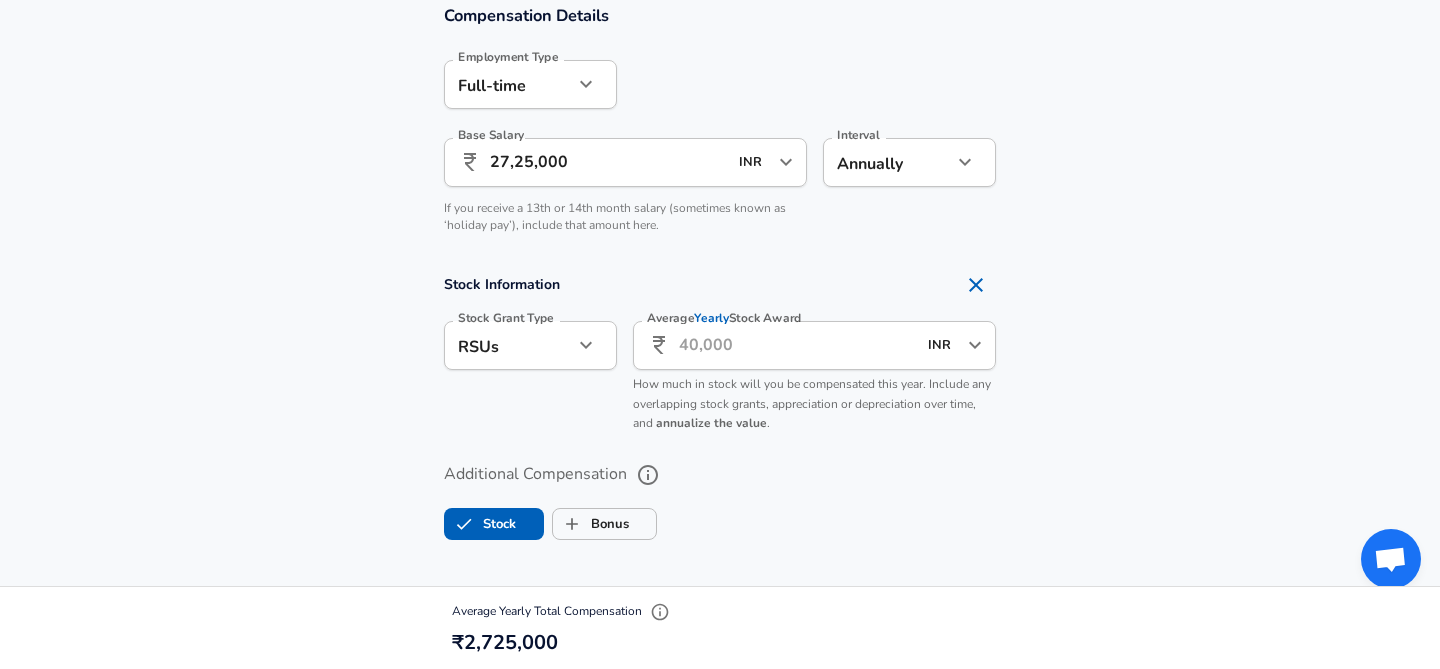 click on "Average  Yearly  Stock Award" at bounding box center (797, 345) 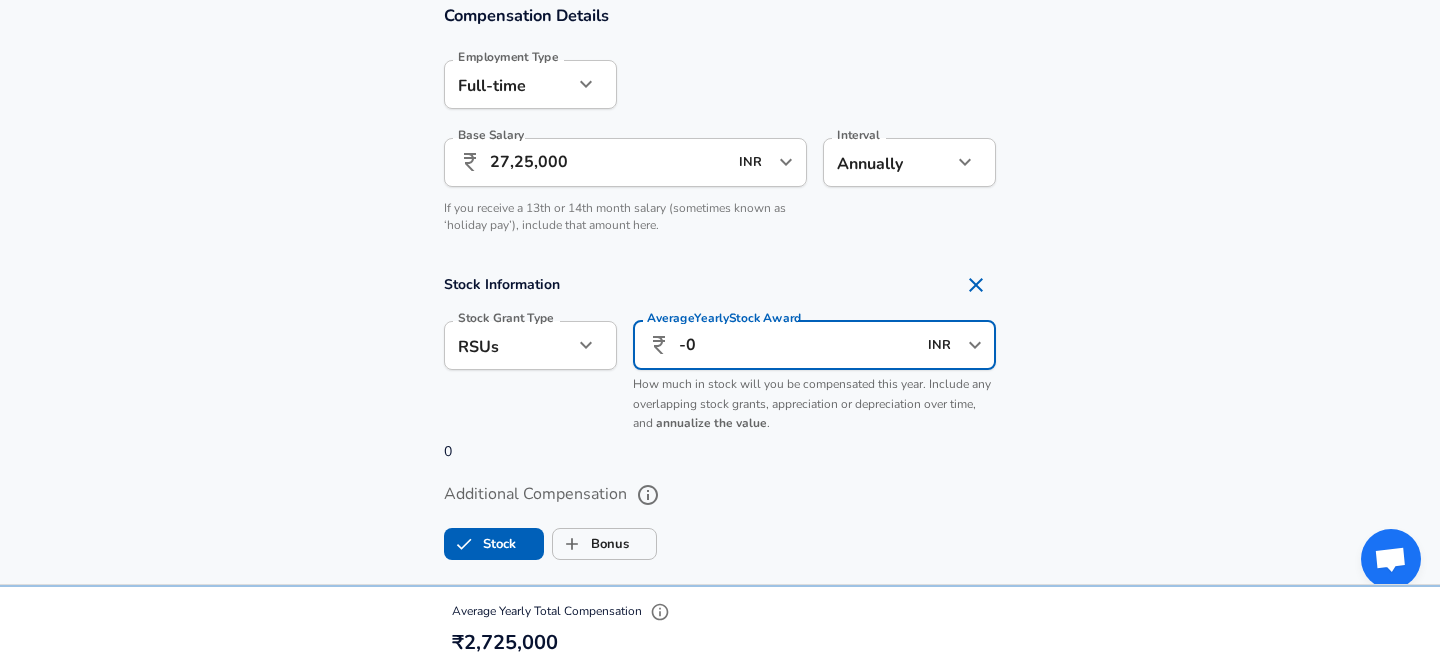 type on "-" 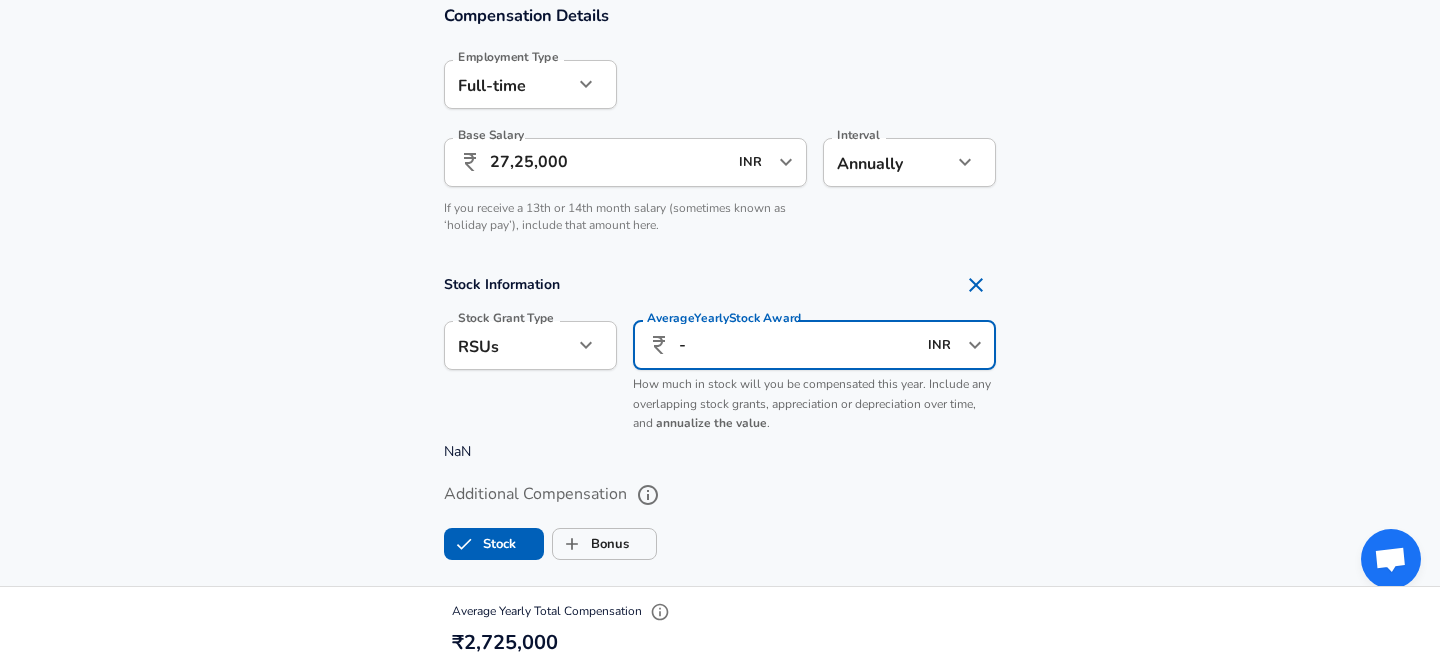 type 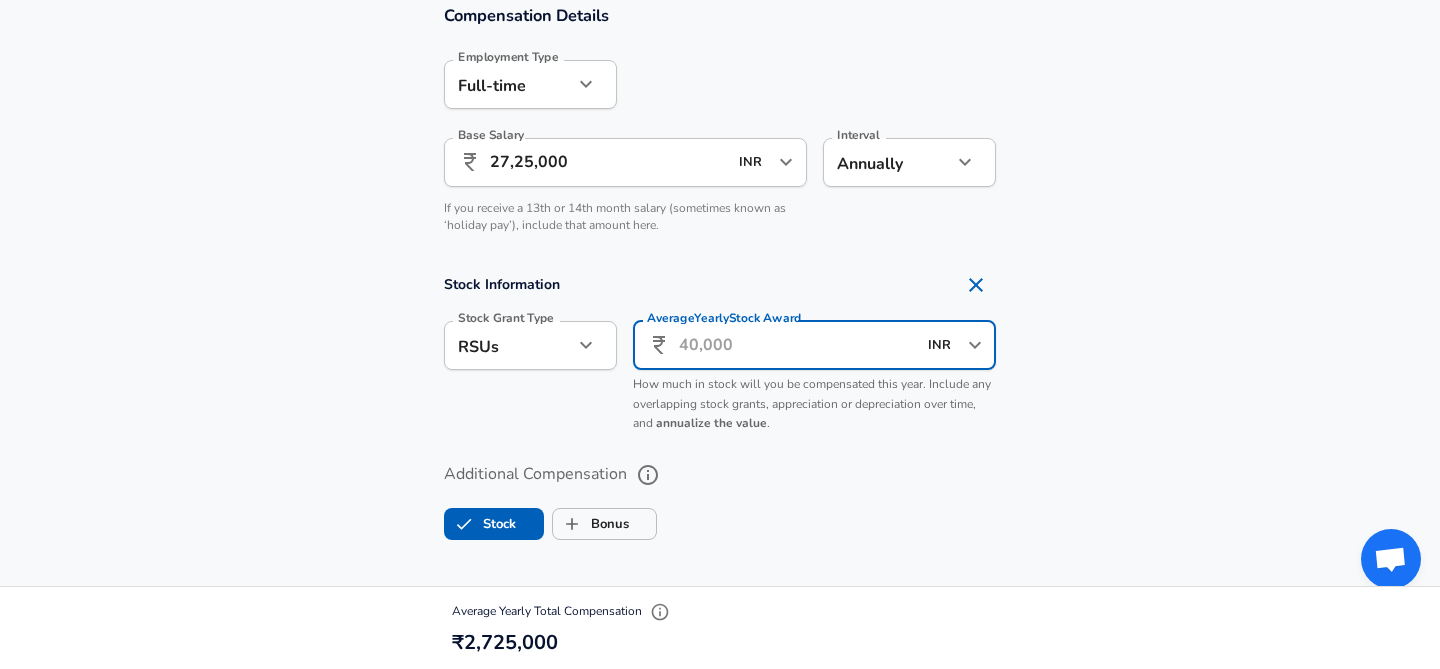 click 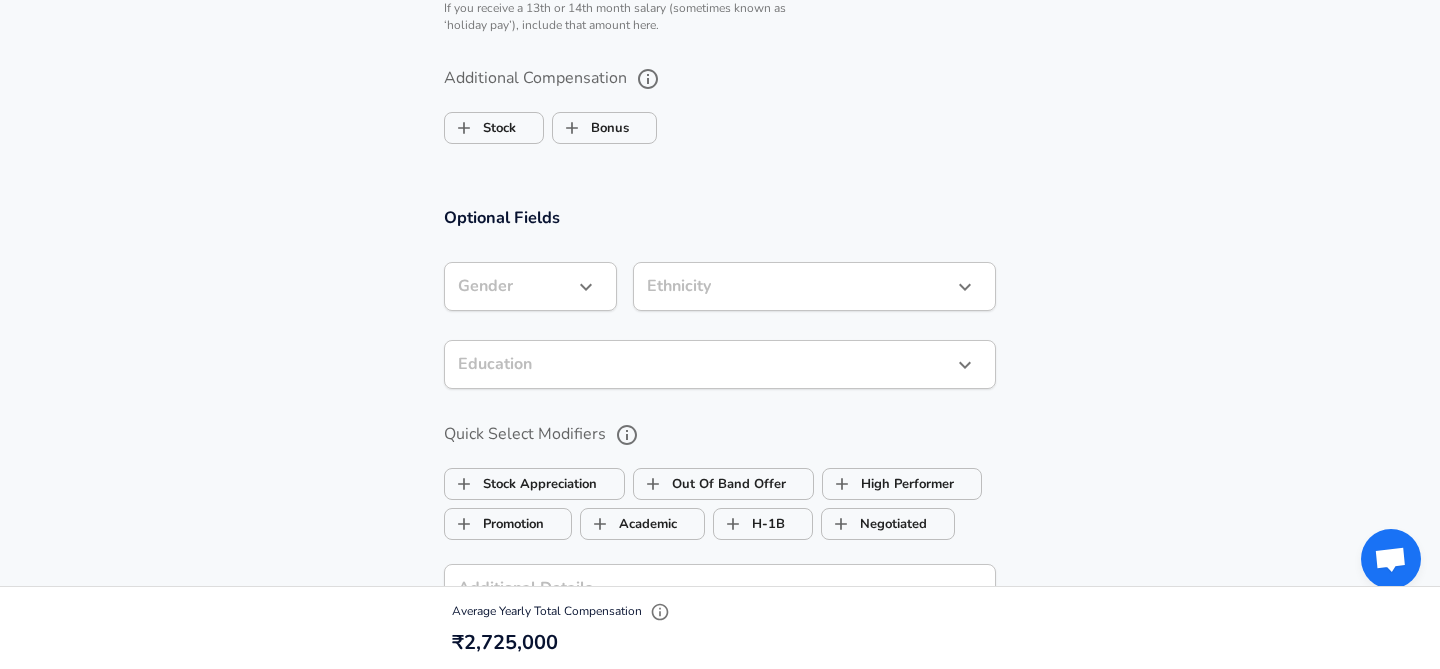 scroll, scrollTop: 1542, scrollLeft: 0, axis: vertical 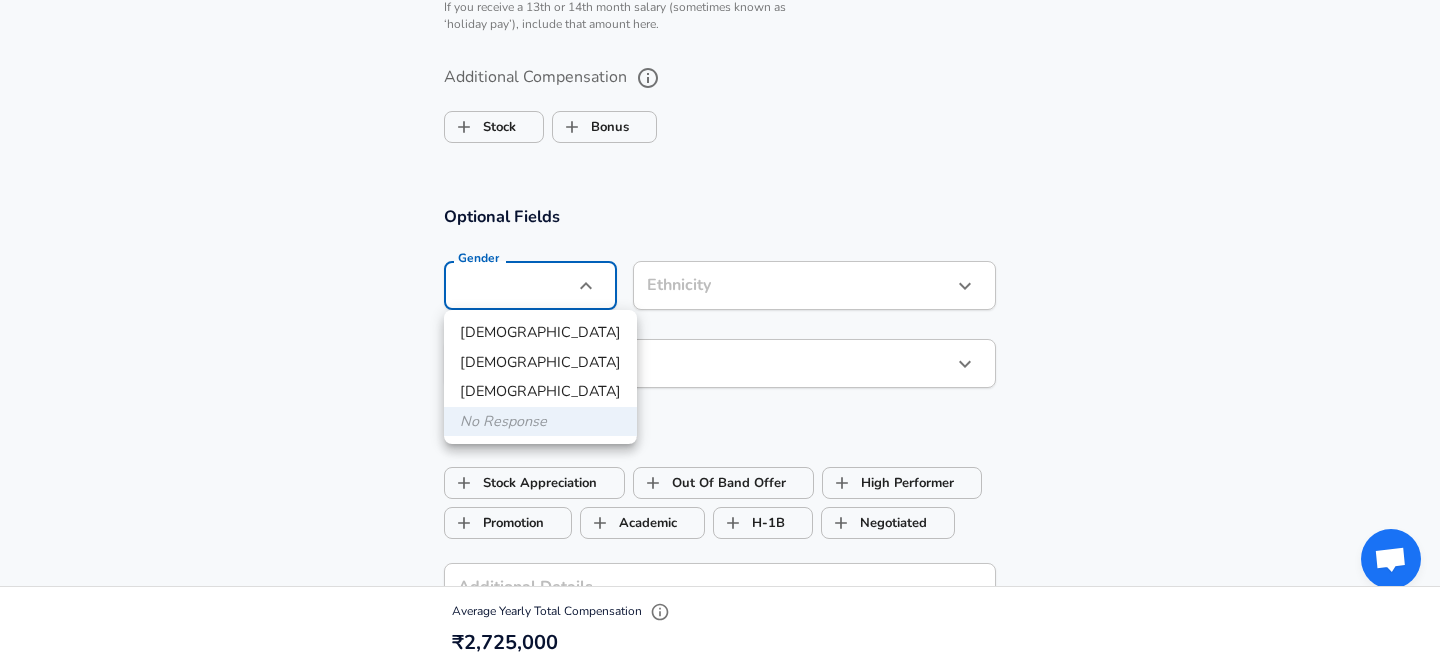 click on "Restart Add Your Salary Upload your offer letter   to verify your submission Enhance Privacy and Anonymity Yes Automatically hides specific fields until there are enough submissions to safely display the full details.   More Details Based on your submission and the data points that we have already collected, we will automatically hide and anonymize specific fields if there aren't enough data points to remain sufficiently anonymous. Company & Title Information   Enter the company you received your offer from Company Bharti Airtel Company   Select the title that closest resembles your official title. This should be similar to the title that was present on your offer letter. Title Security Software Engineer Title   Select a job family that best fits your role. If you can't find one, select 'Other' to enter a custom job family Job Family Software Engineer Job Family   Select a Specialization that best fits your role. If you can't find one, select 'Other' to enter a custom specialization Select Specialization   L3" at bounding box center [720, -1208] 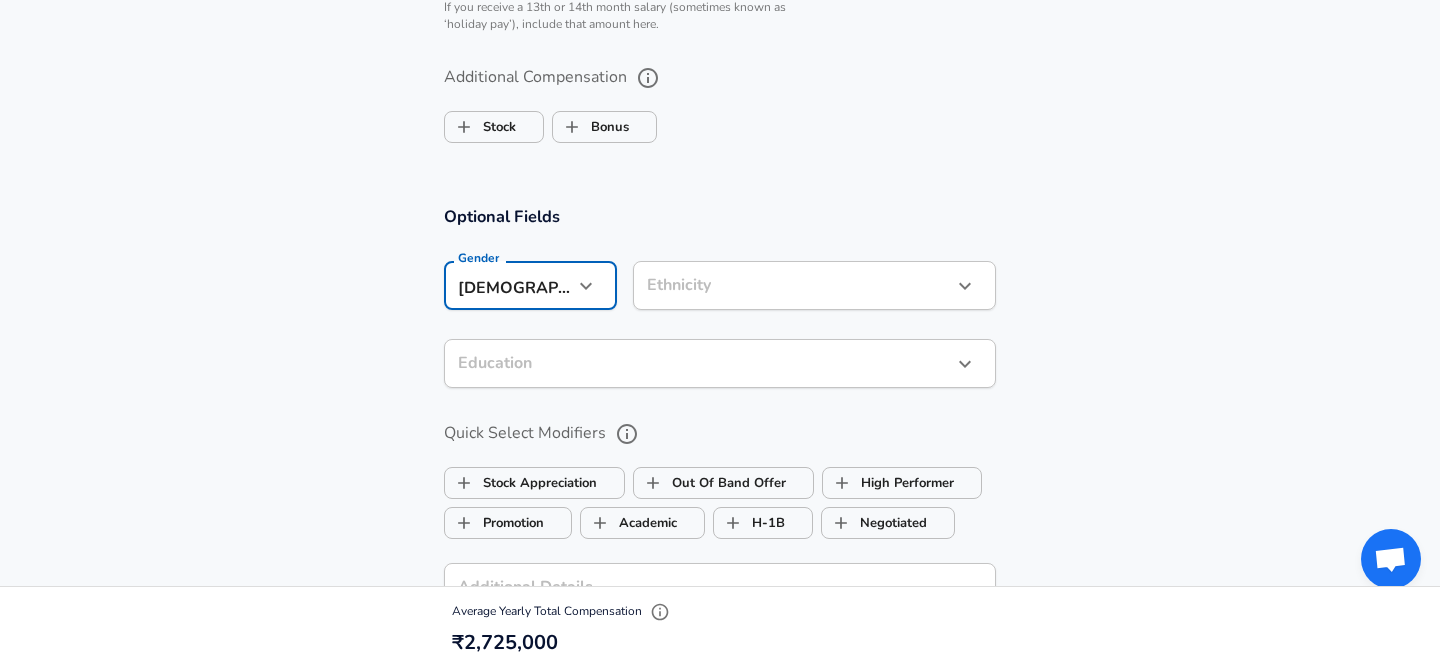 click on "Restart Add Your Salary Upload your offer letter   to verify your submission Enhance Privacy and Anonymity Yes Automatically hides specific fields until there are enough submissions to safely display the full details.   More Details Based on your submission and the data points that we have already collected, we will automatically hide and anonymize specific fields if there aren't enough data points to remain sufficiently anonymous. Company & Title Information   Enter the company you received your offer from Company Bharti Airtel Company   Select the title that closest resembles your official title. This should be similar to the title that was present on your offer letter. Title Security Software Engineer Title   Select a job family that best fits your role. If you can't find one, select 'Other' to enter a custom job family Job Family Software Engineer Job Family   Select a Specialization that best fits your role. If you can't find one, select 'Other' to enter a custom specialization Select Specialization   L3" at bounding box center [720, -1208] 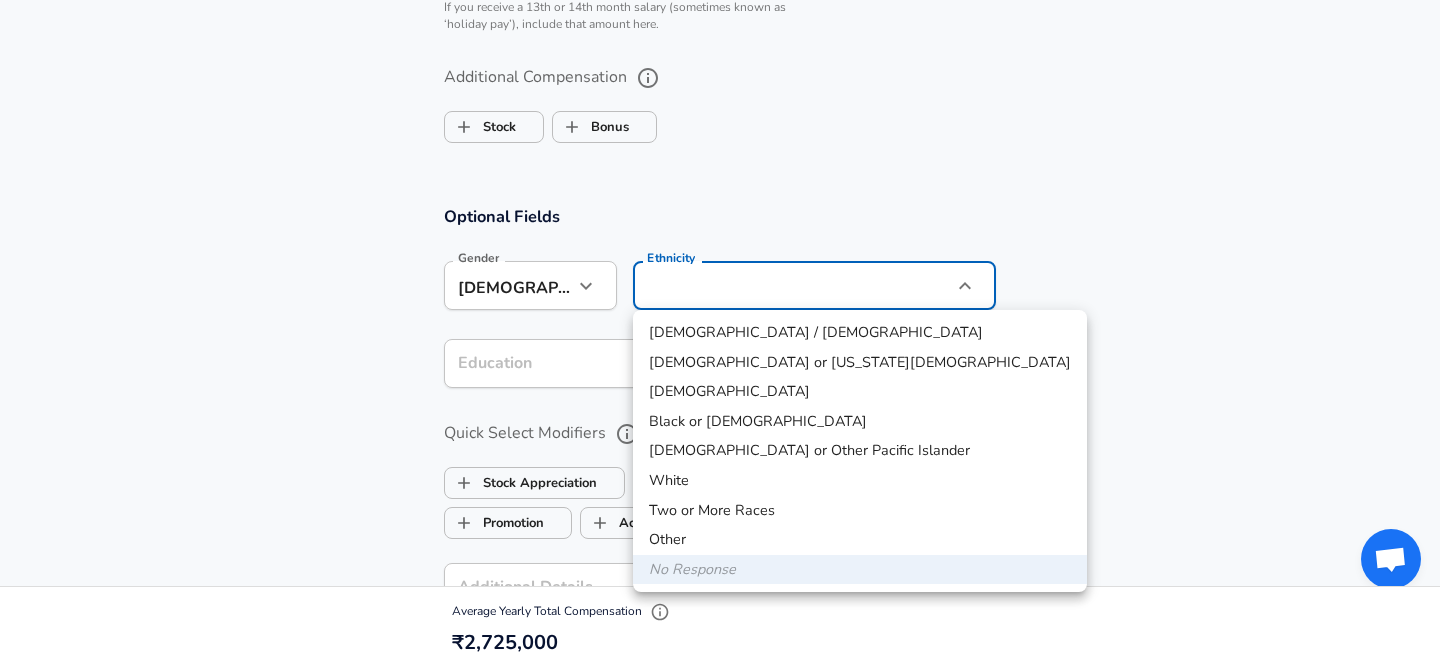 click on "[DEMOGRAPHIC_DATA]" at bounding box center (860, 392) 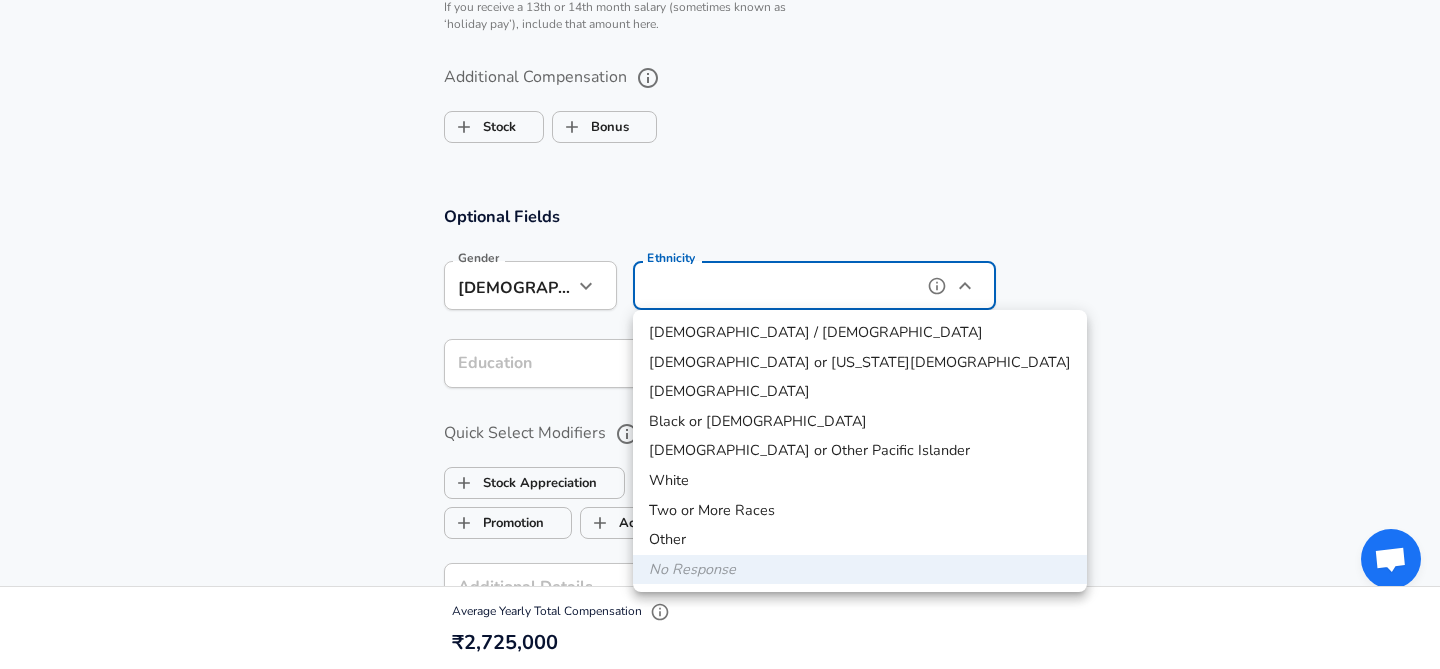 type on "[DEMOGRAPHIC_DATA]" 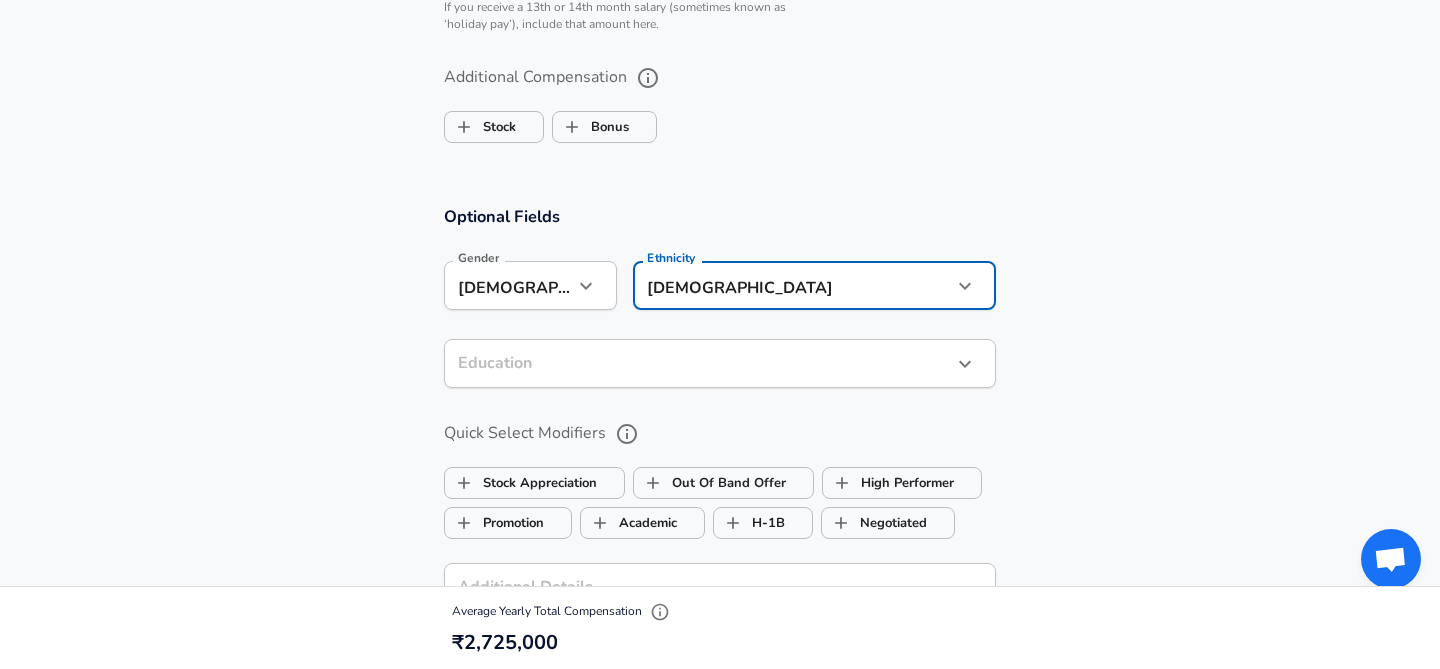 click on "Restart Add Your Salary Upload your offer letter   to verify your submission Enhance Privacy and Anonymity Yes Automatically hides specific fields until there are enough submissions to safely display the full details.   More Details Based on your submission and the data points that we have already collected, we will automatically hide and anonymize specific fields if there aren't enough data points to remain sufficiently anonymous. Company & Title Information   Enter the company you received your offer from Company Bharti Airtel Company   Select the title that closest resembles your official title. This should be similar to the title that was present on your offer letter. Title Security Software Engineer Title   Select a job family that best fits your role. If you can't find one, select 'Other' to enter a custom job family Job Family Software Engineer Job Family   Select a Specialization that best fits your role. If you can't find one, select 'Other' to enter a custom specialization Select Specialization   L3" at bounding box center (720, -1208) 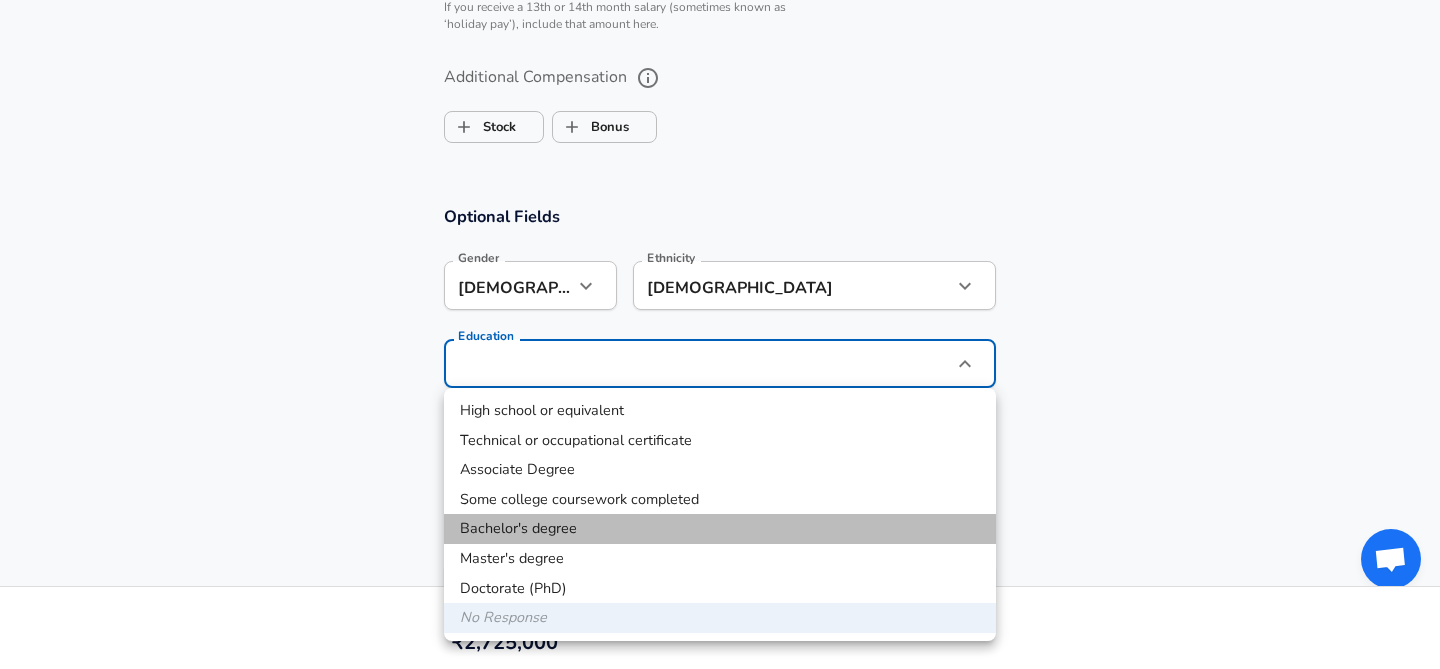 click on "Bachelor's degree" at bounding box center (720, 529) 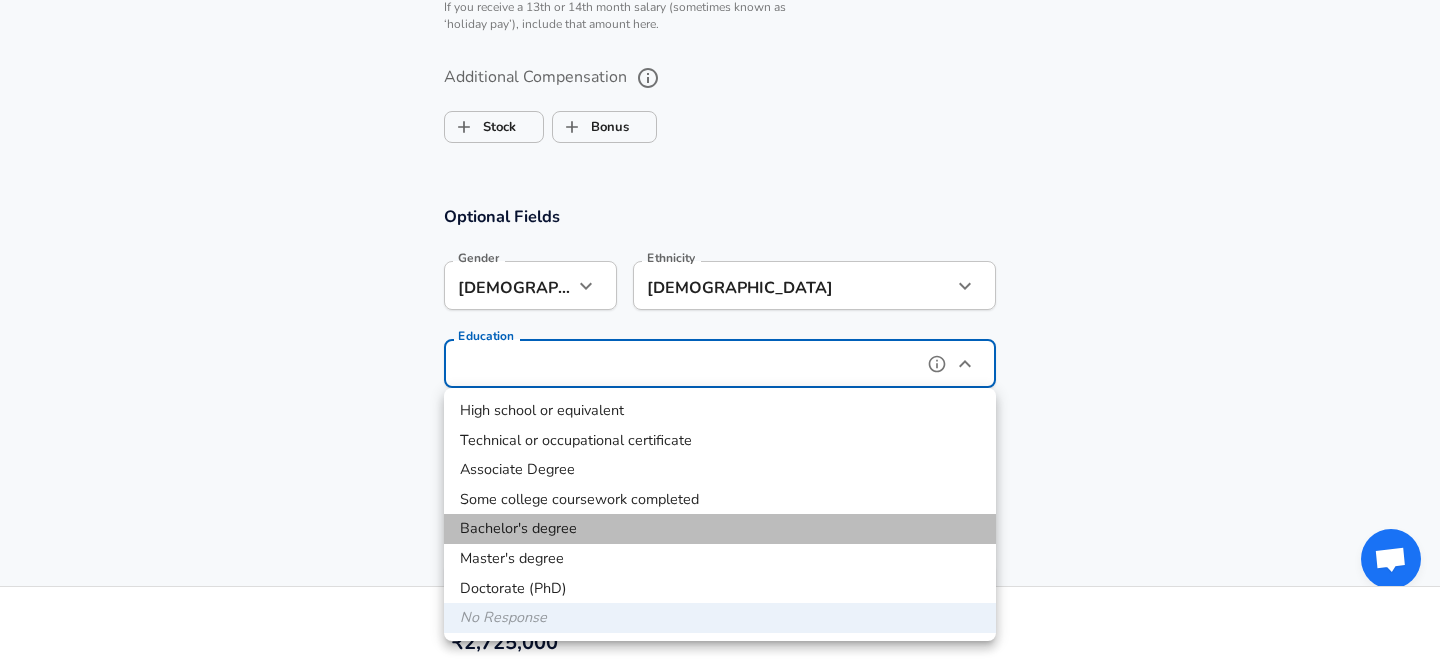 type on "Bachelors degree" 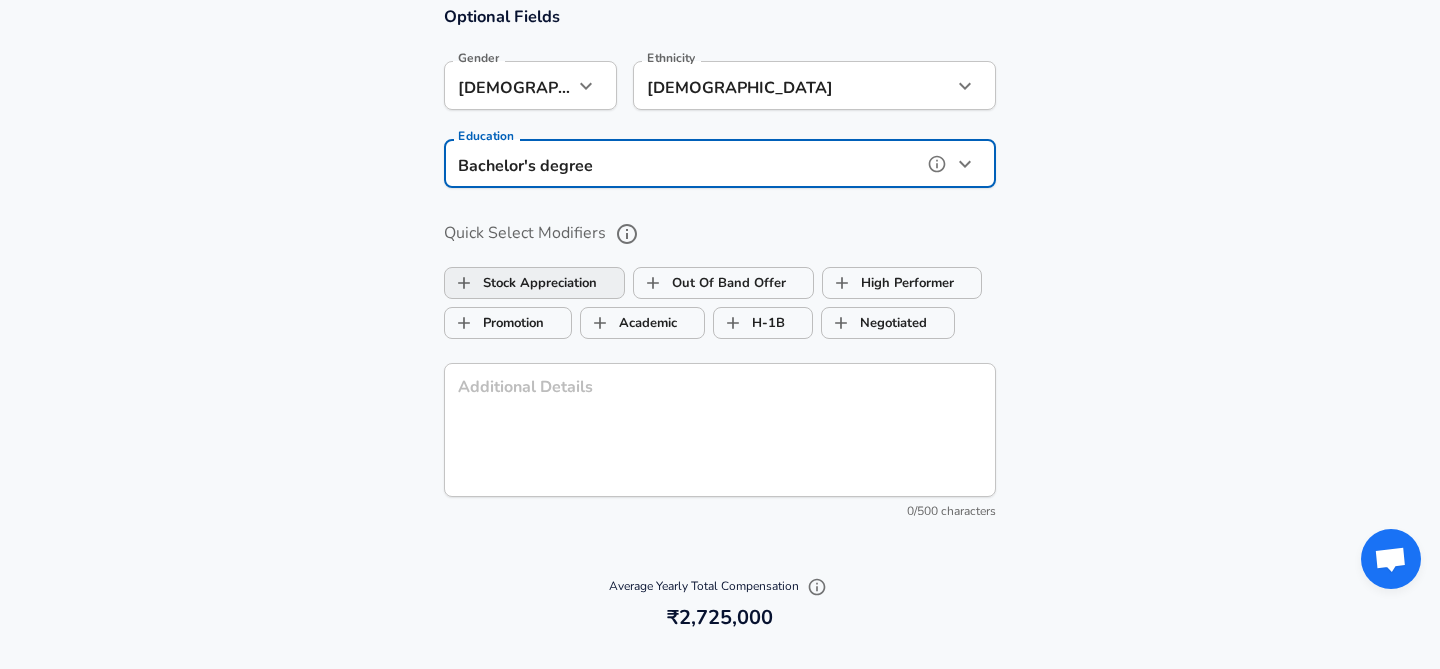 scroll, scrollTop: 1812, scrollLeft: 0, axis: vertical 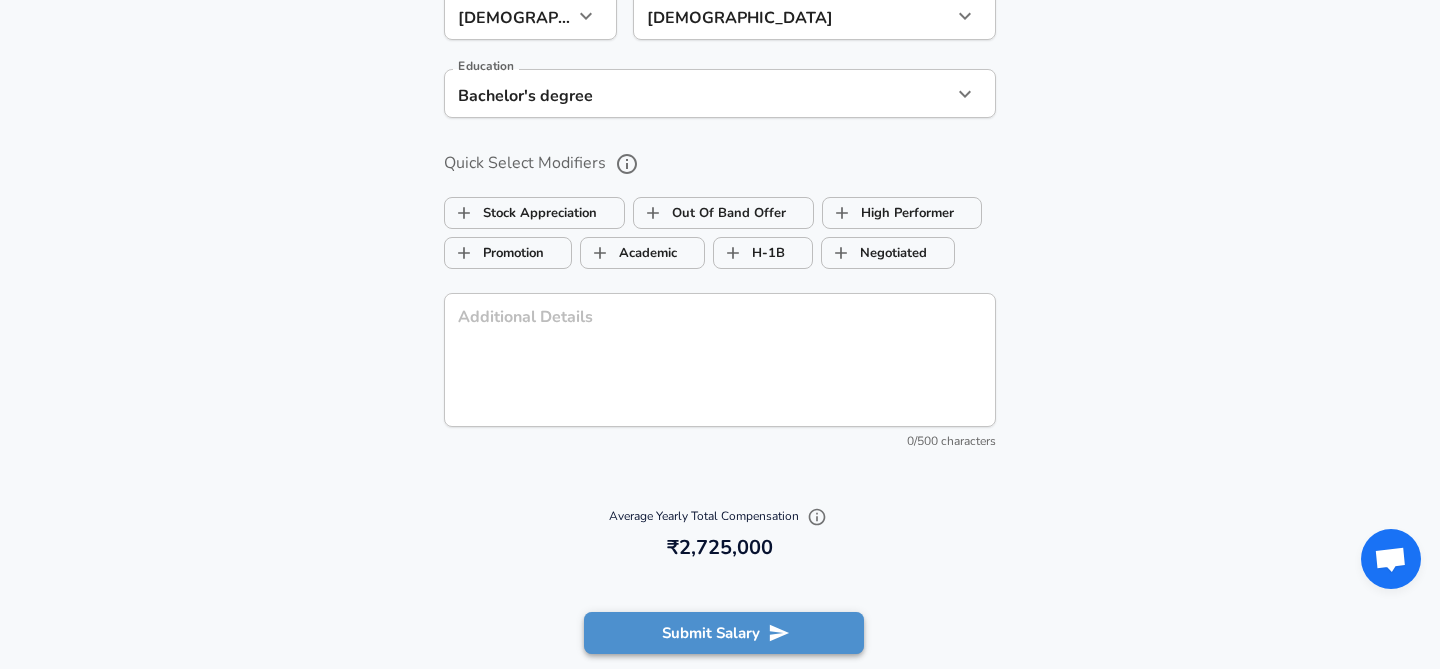 click on "Submit Salary" at bounding box center (724, 633) 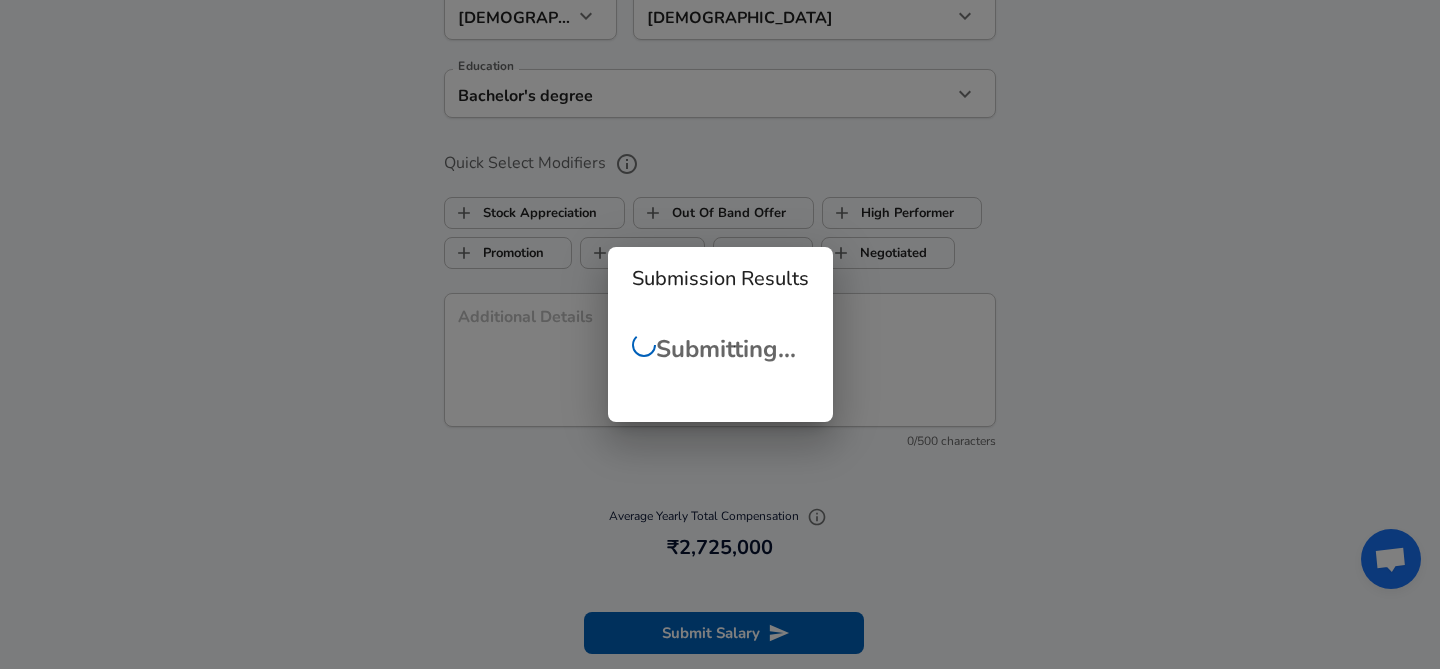 checkbox on "false" 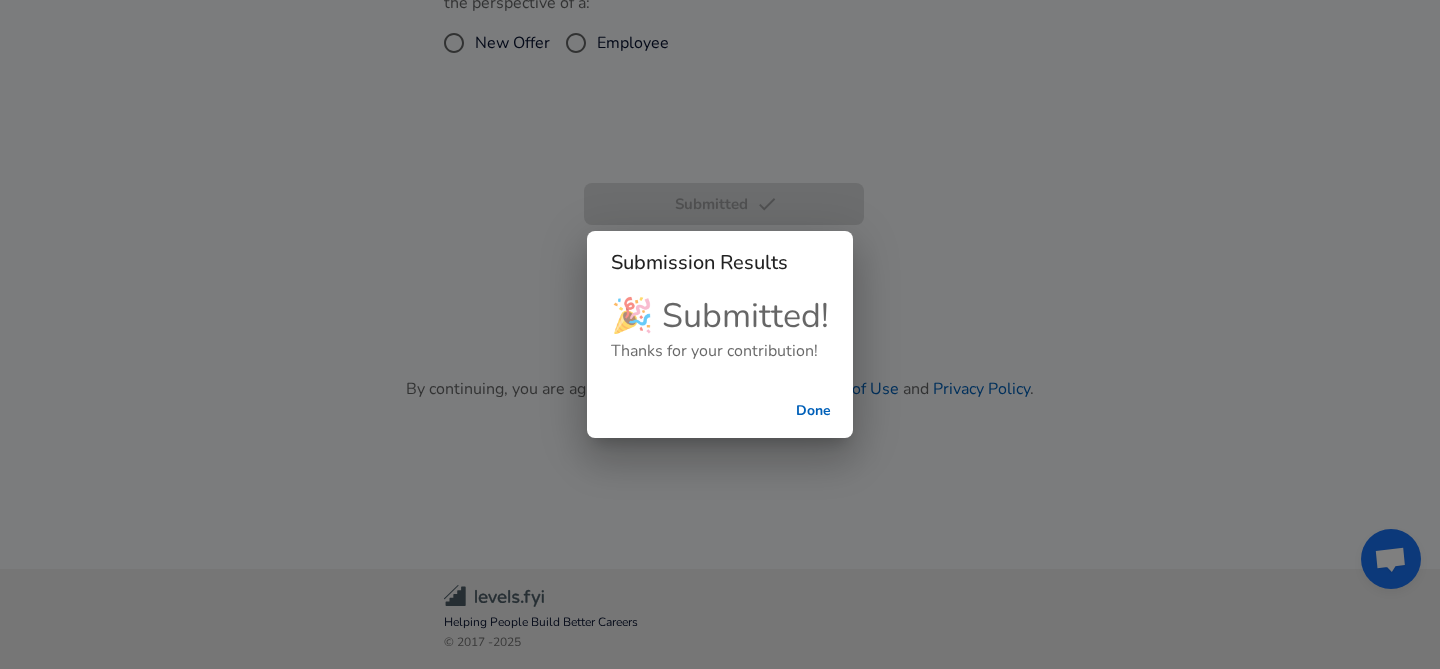 scroll, scrollTop: 426, scrollLeft: 0, axis: vertical 